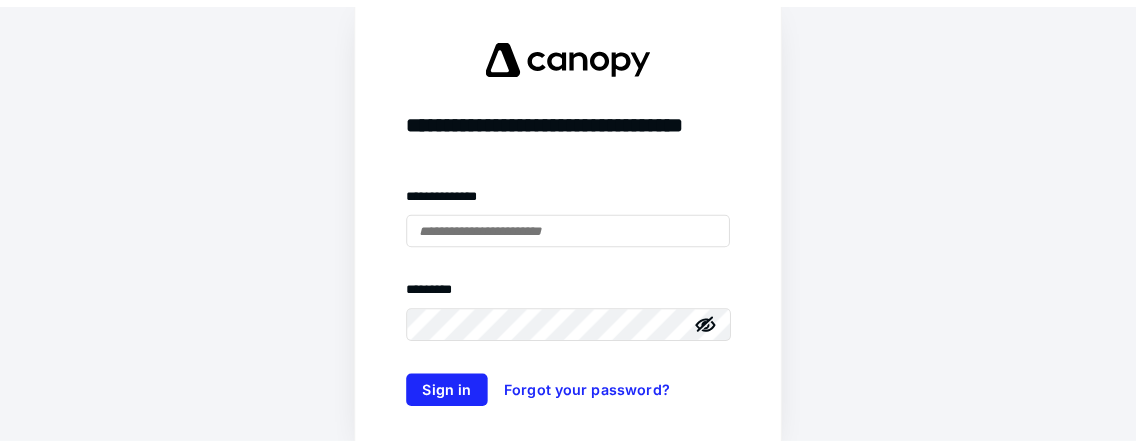 scroll, scrollTop: 0, scrollLeft: 0, axis: both 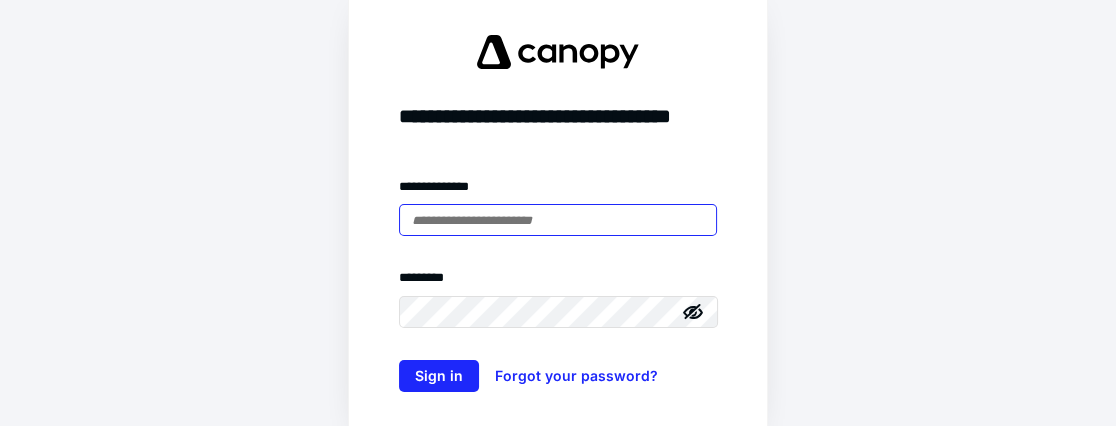 click at bounding box center [558, 220] 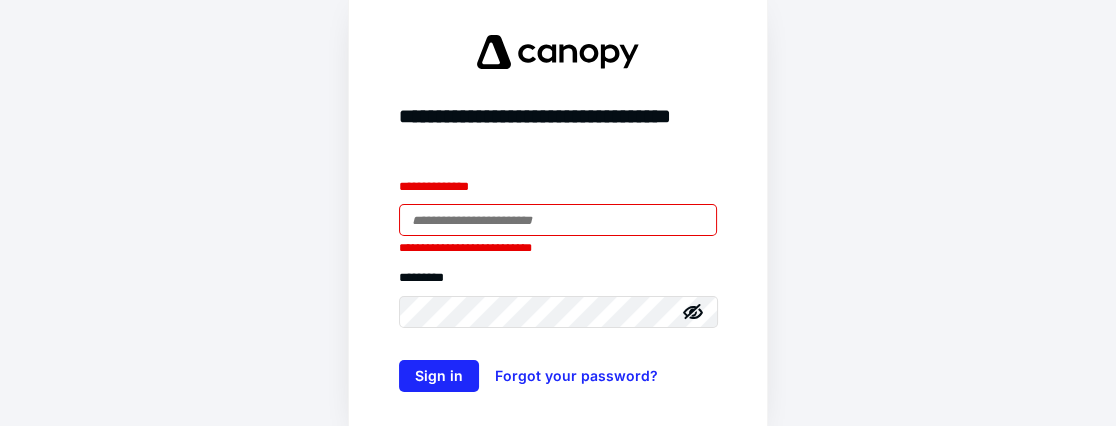 click at bounding box center (558, 220) 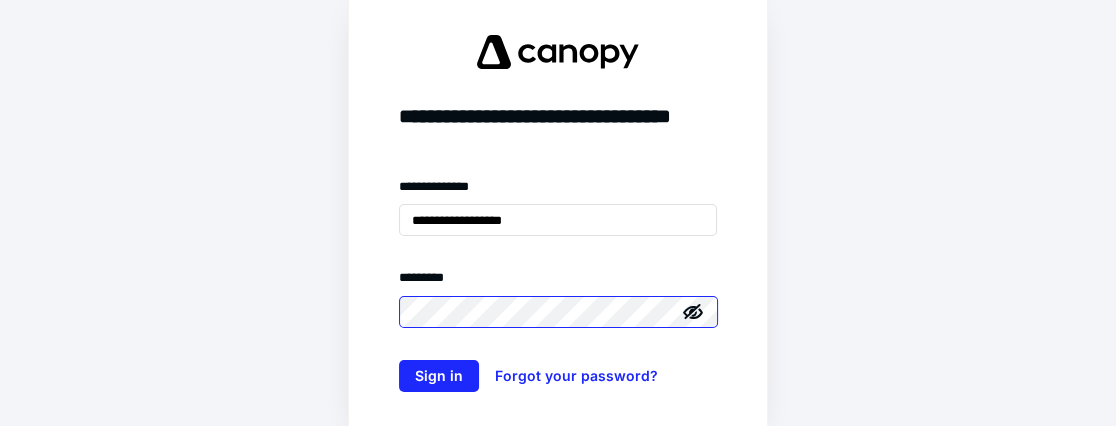 click on "Sign in" at bounding box center (439, 376) 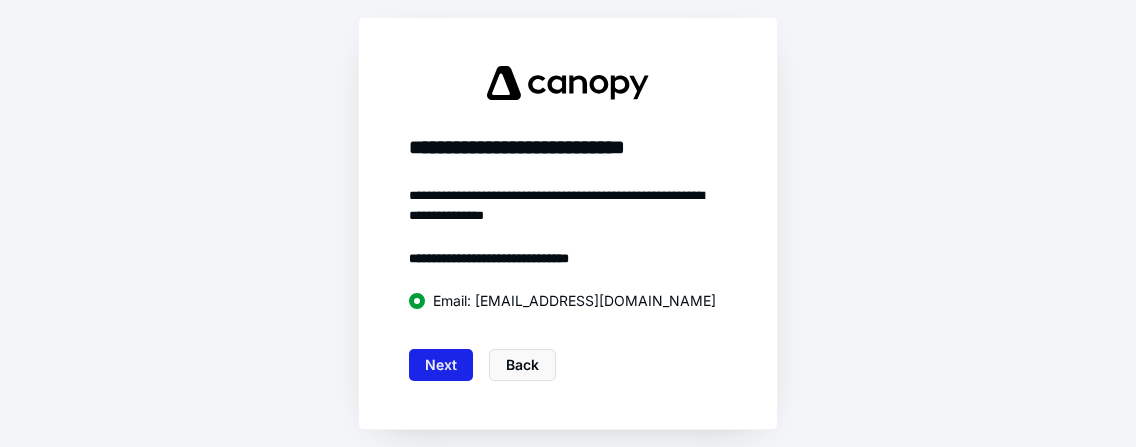 click on "Next" at bounding box center (441, 365) 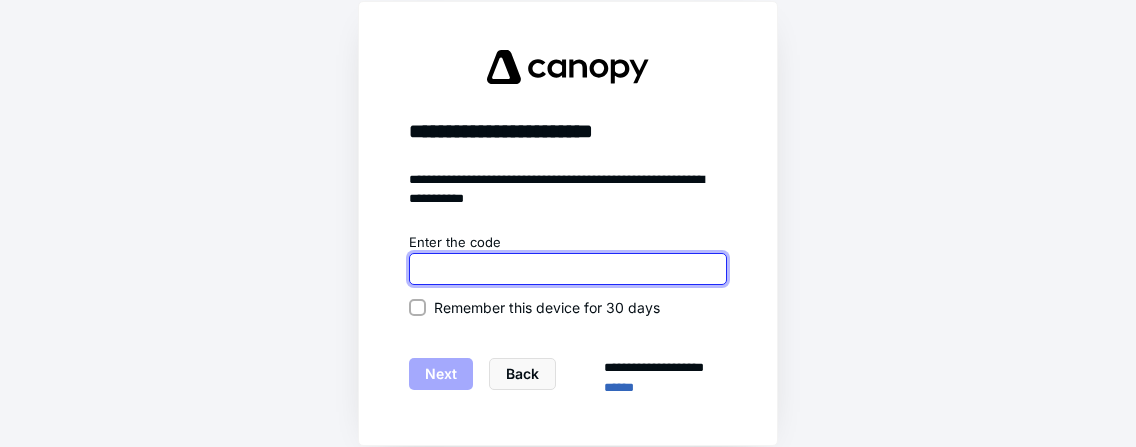 click at bounding box center (568, 269) 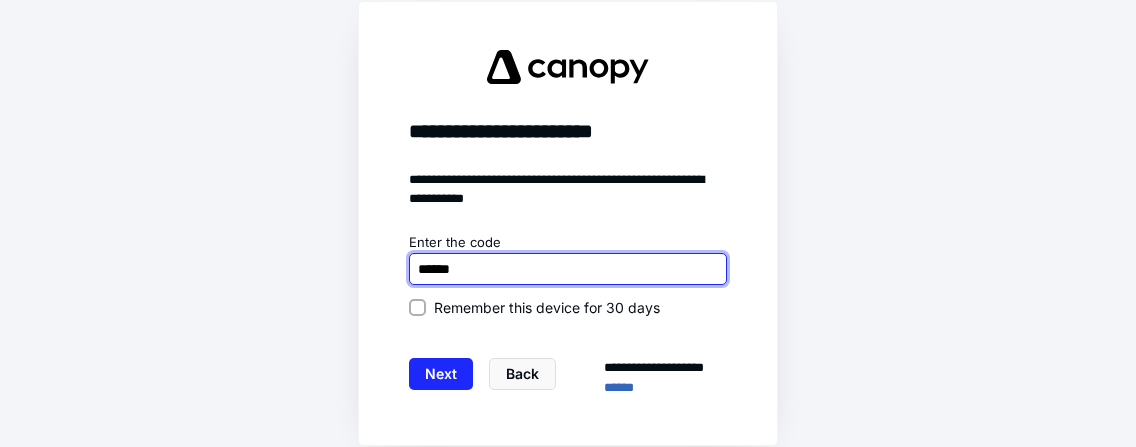 type on "******" 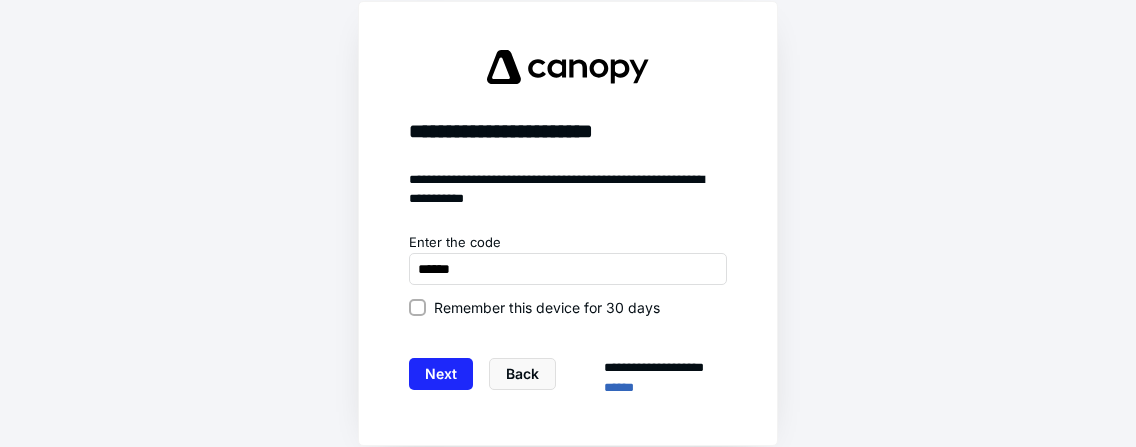 click on "Remember this device for 30 days" at bounding box center (547, 307) 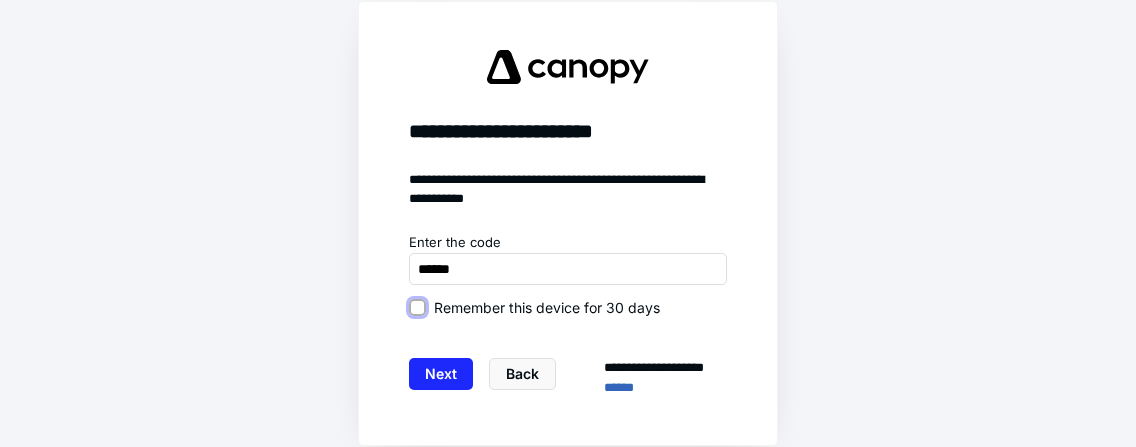 checkbox on "true" 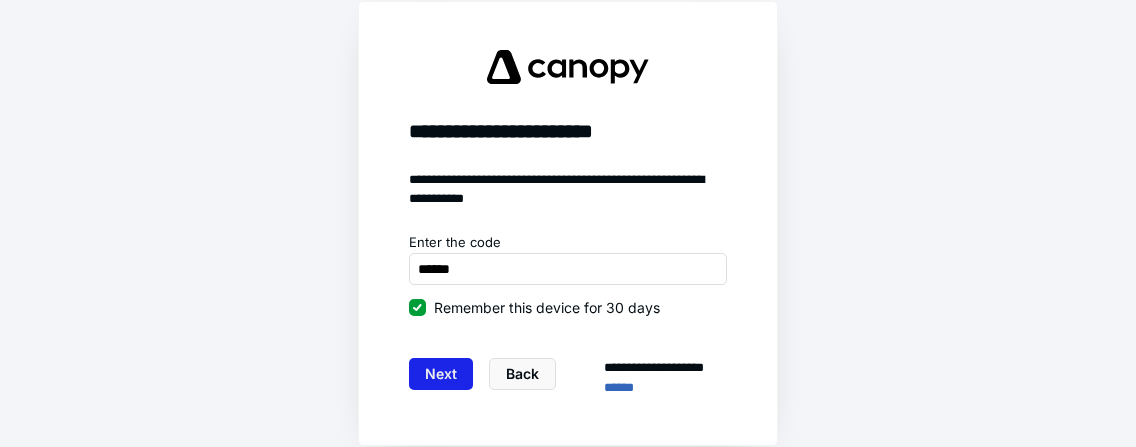 click on "Next" at bounding box center (441, 374) 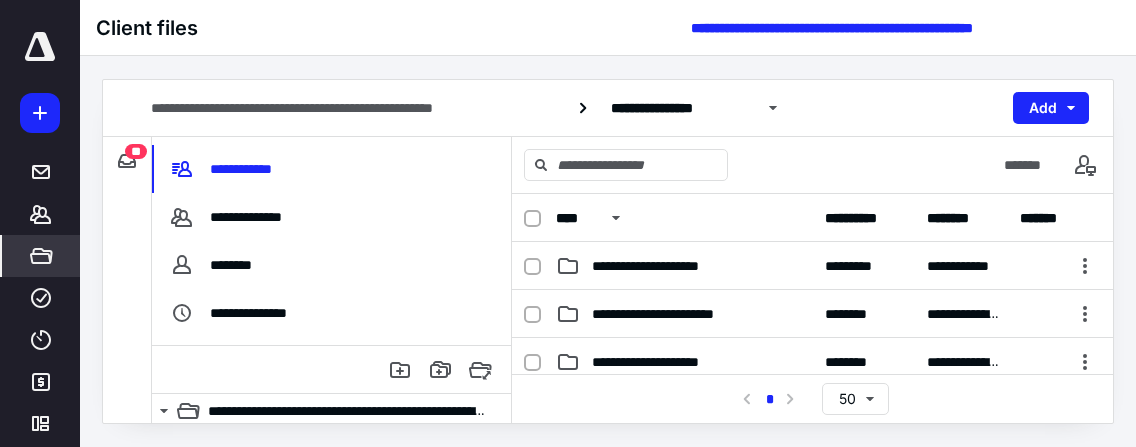 scroll, scrollTop: 0, scrollLeft: 0, axis: both 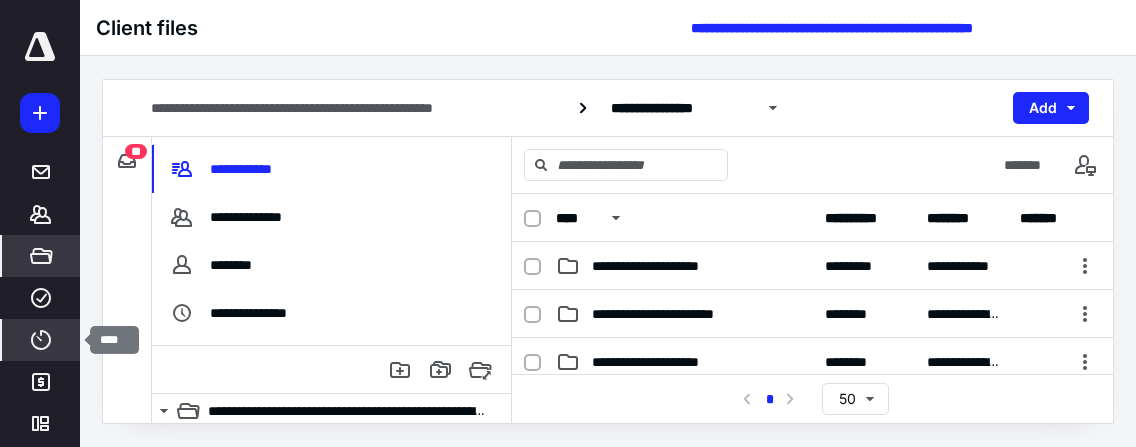 click 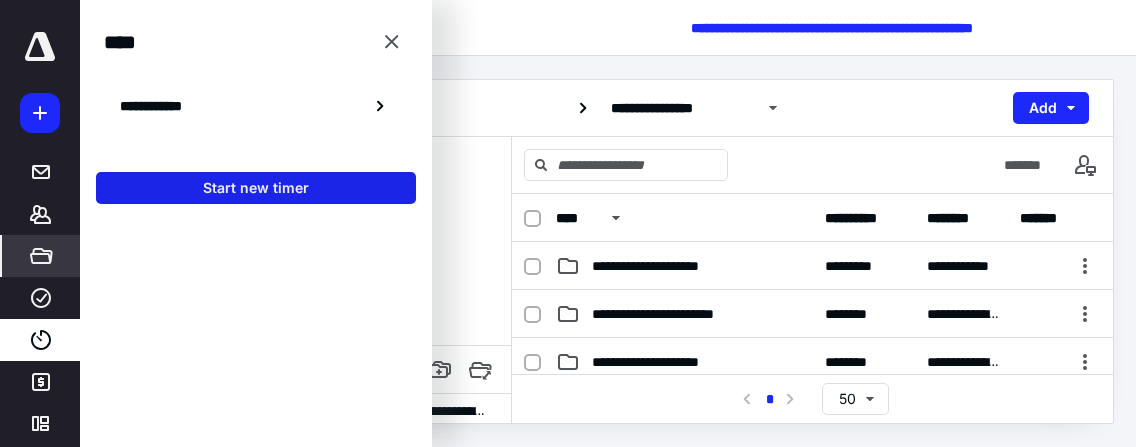 click on "Start new timer" at bounding box center [256, 188] 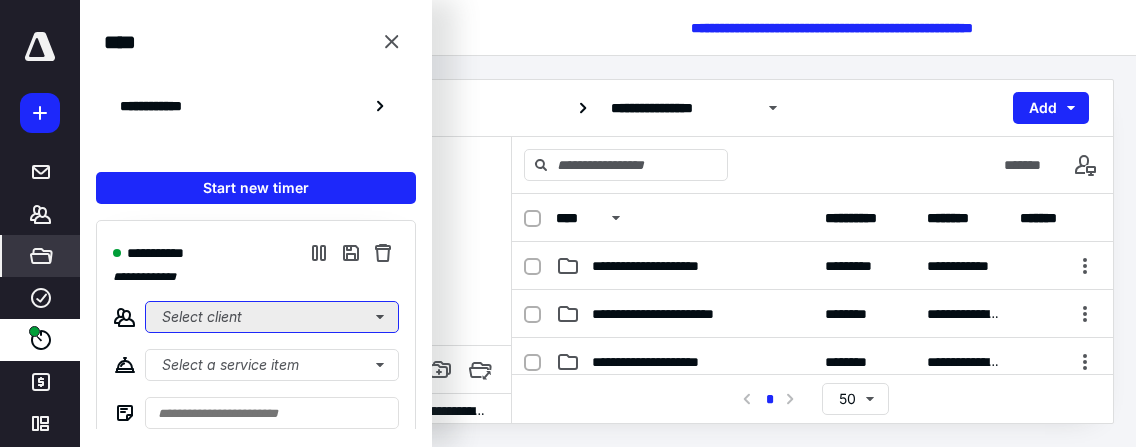 click on "Select client" at bounding box center (272, 317) 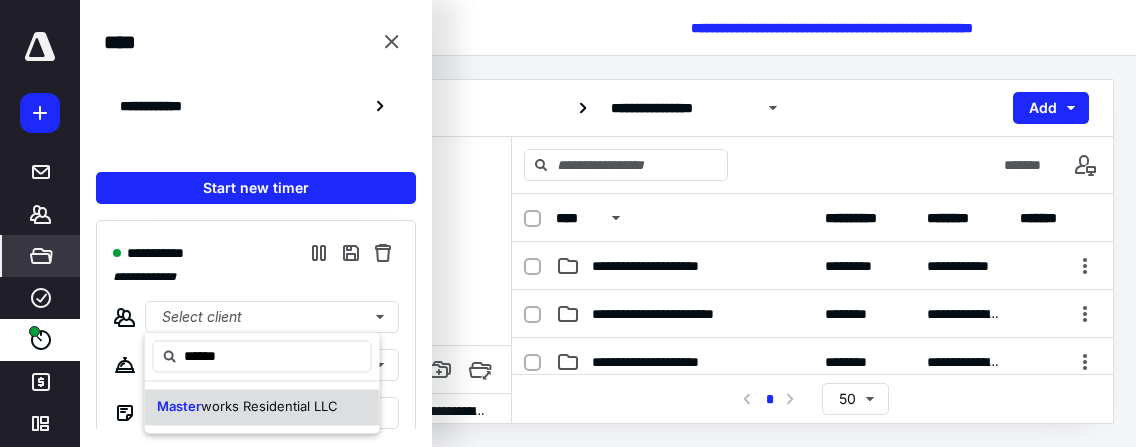 click on "Master works Residential LLC" at bounding box center [247, 407] 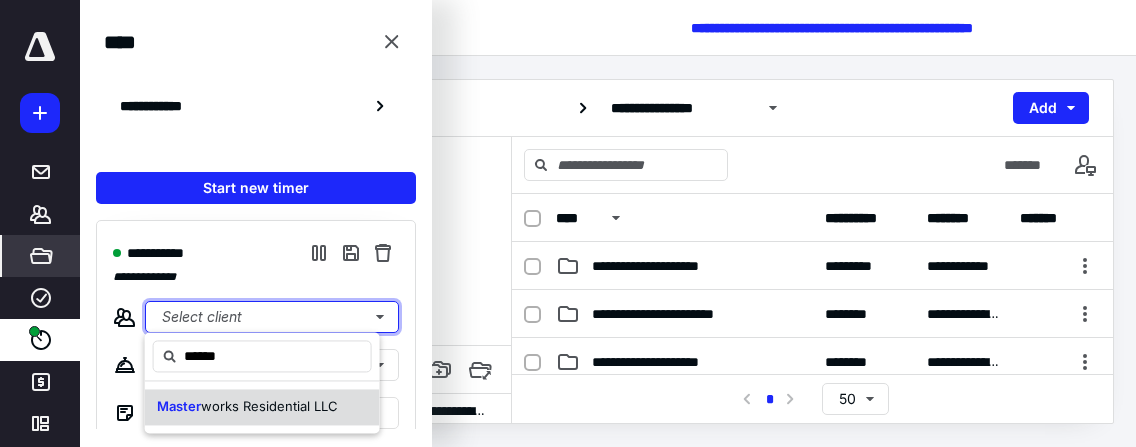 type 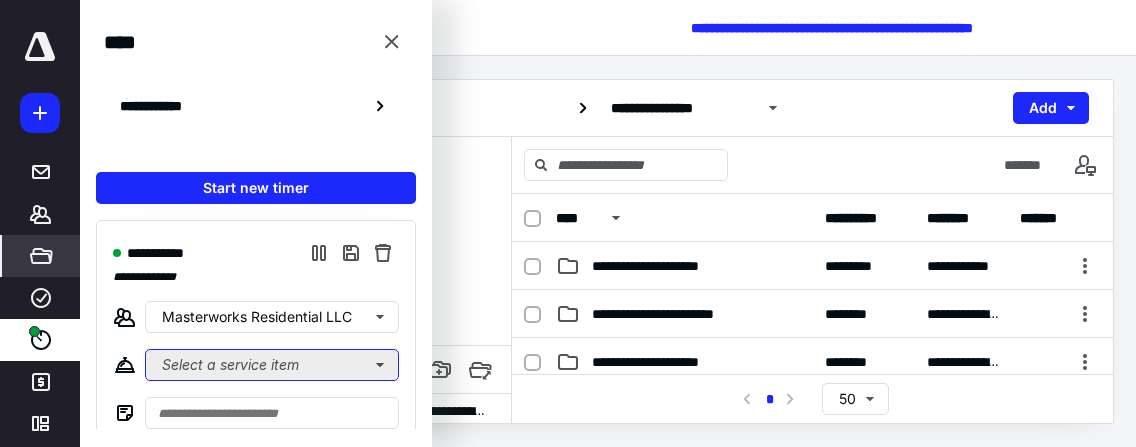 click on "Select a service item" at bounding box center (272, 365) 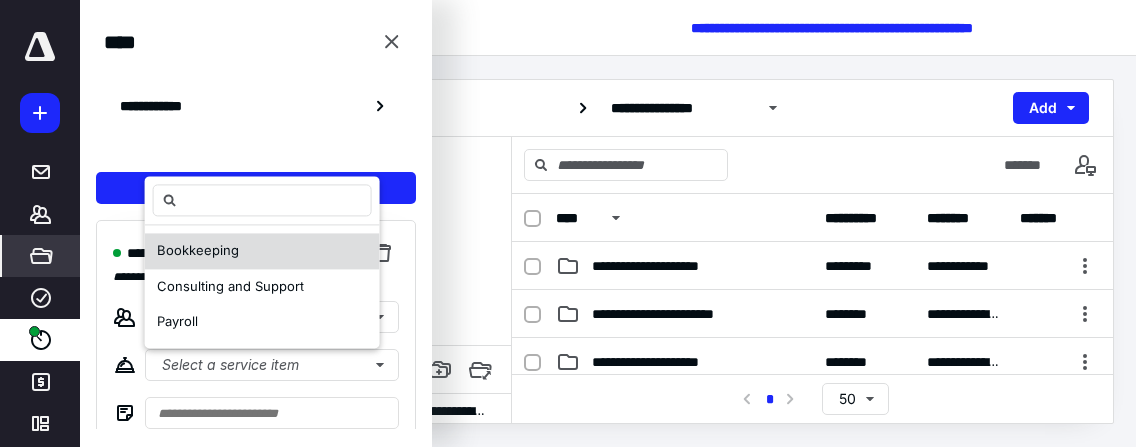 click on "Bookkeeping" at bounding box center (262, 252) 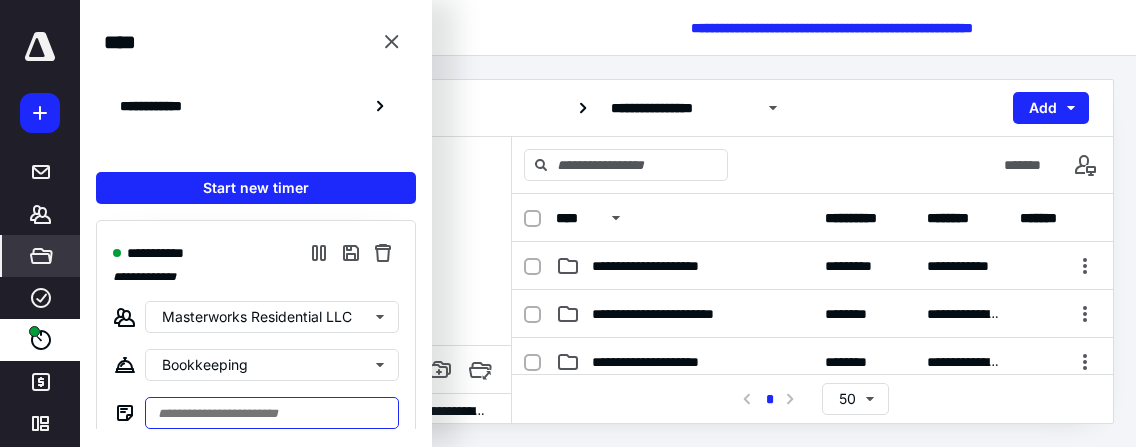 click at bounding box center [272, 413] 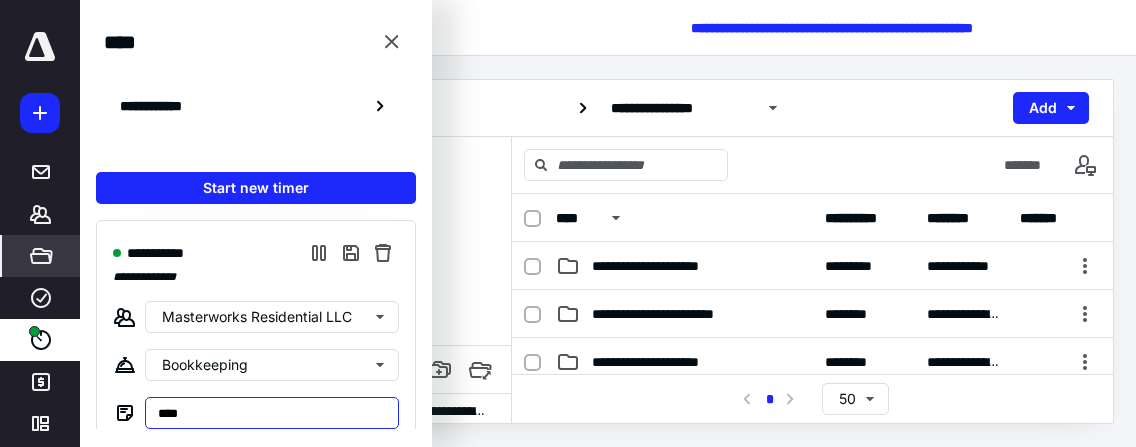 type on "****" 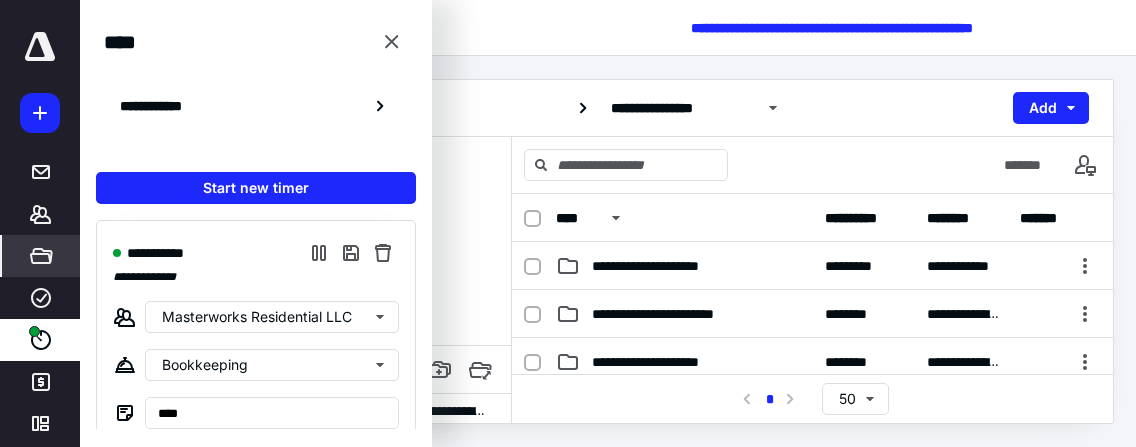 click on "**********" at bounding box center (608, 28) 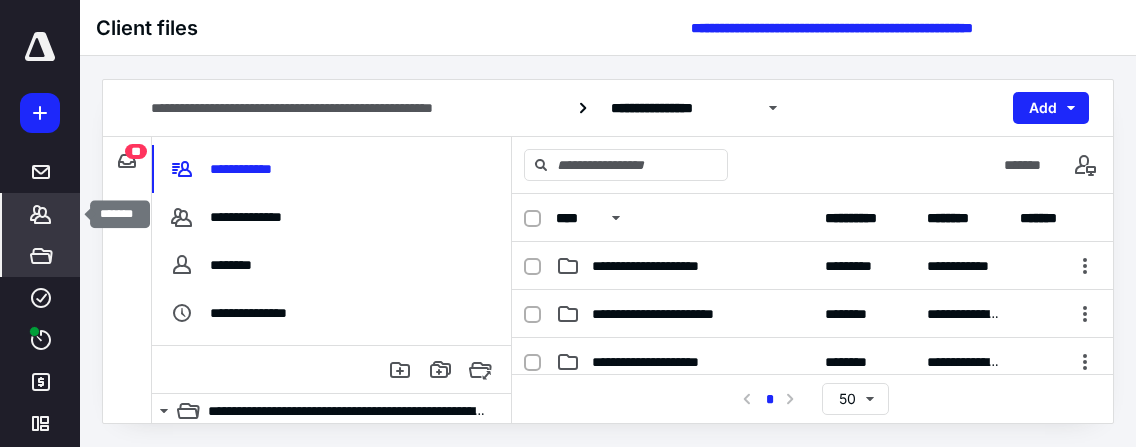 click 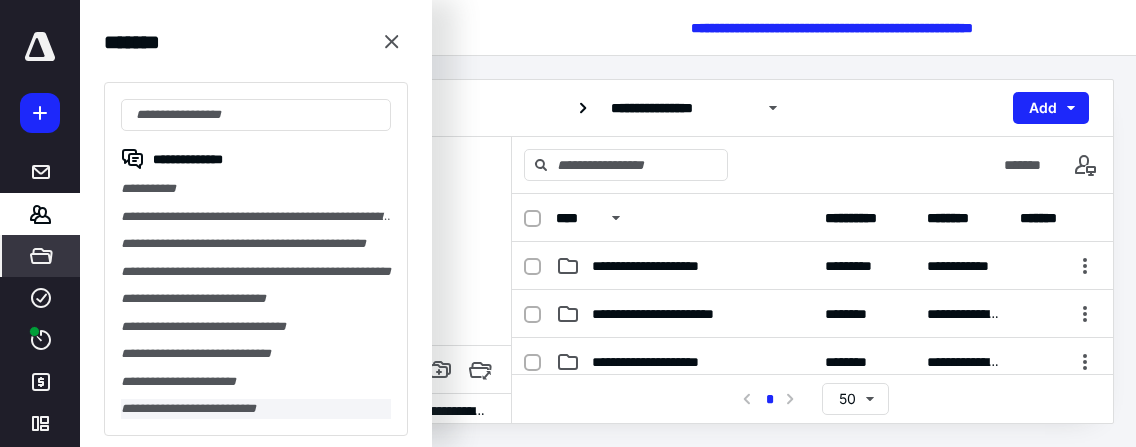 click on "**********" at bounding box center (256, 409) 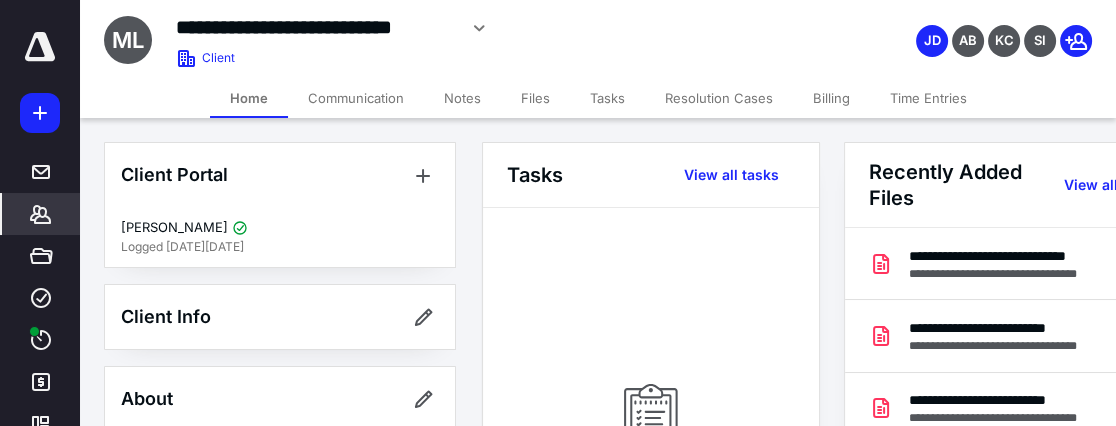 click on "Files" at bounding box center [535, 98] 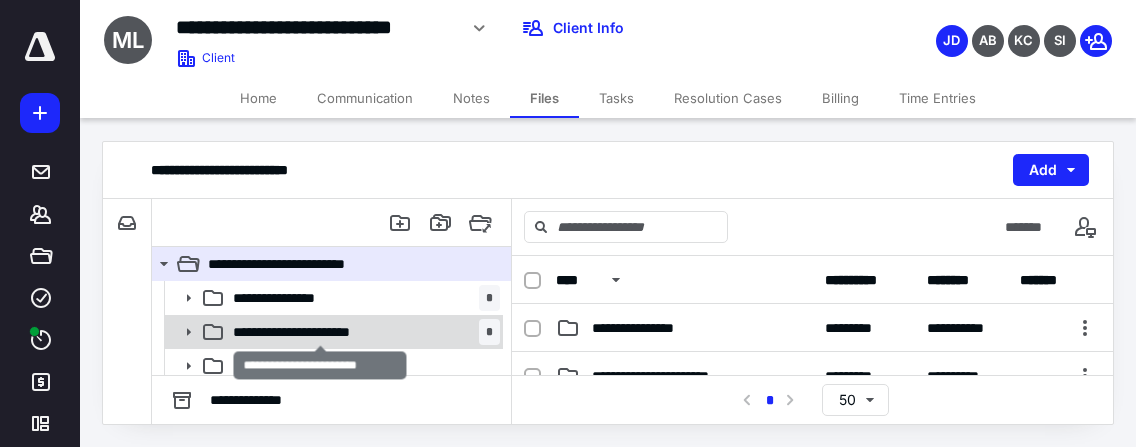 click on "**********" at bounding box center (321, 332) 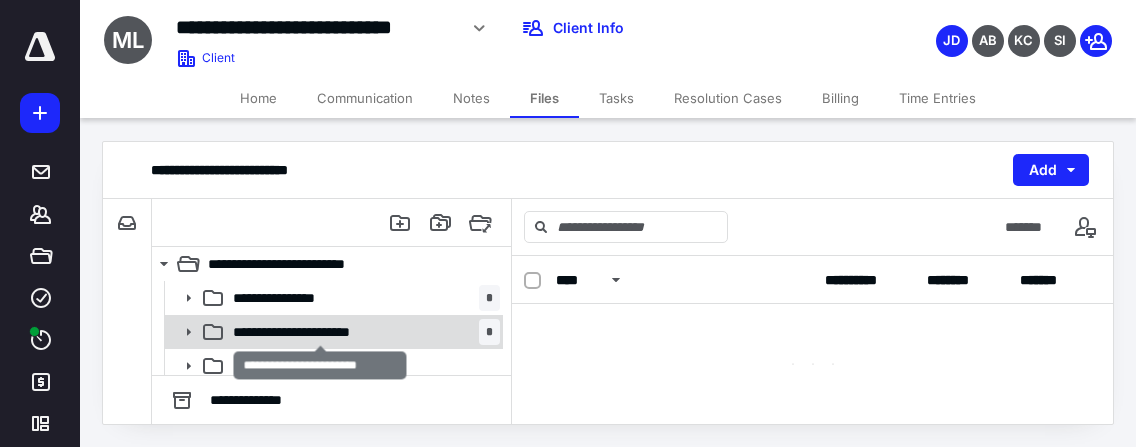 click on "**********" at bounding box center (321, 332) 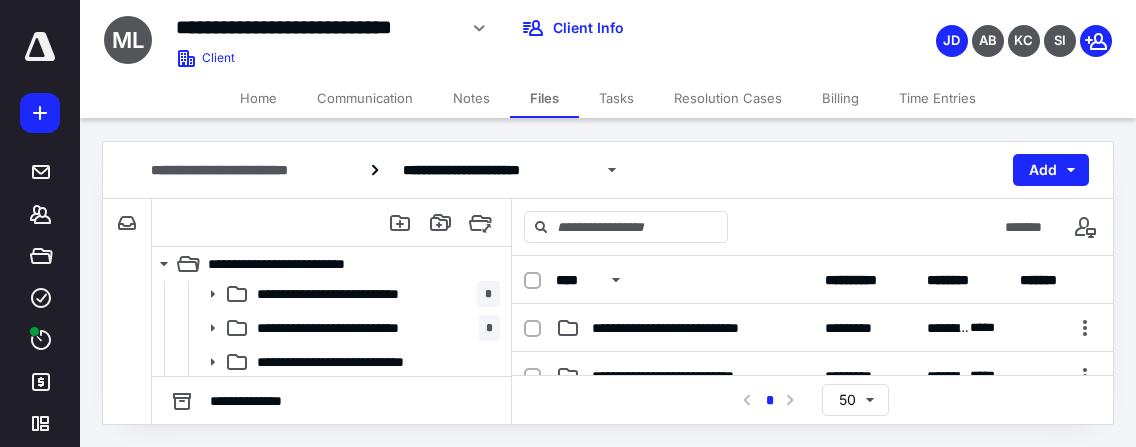 scroll, scrollTop: 133, scrollLeft: 0, axis: vertical 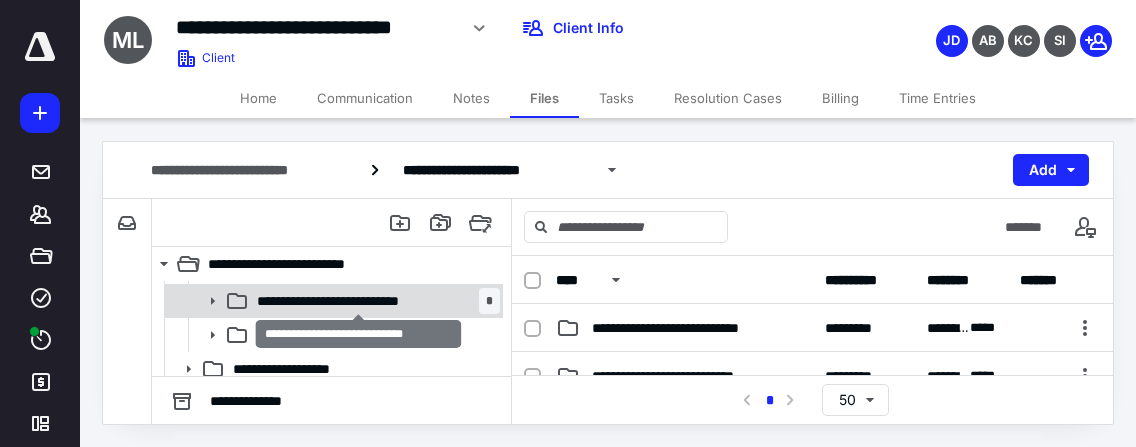 click on "**********" at bounding box center (360, 301) 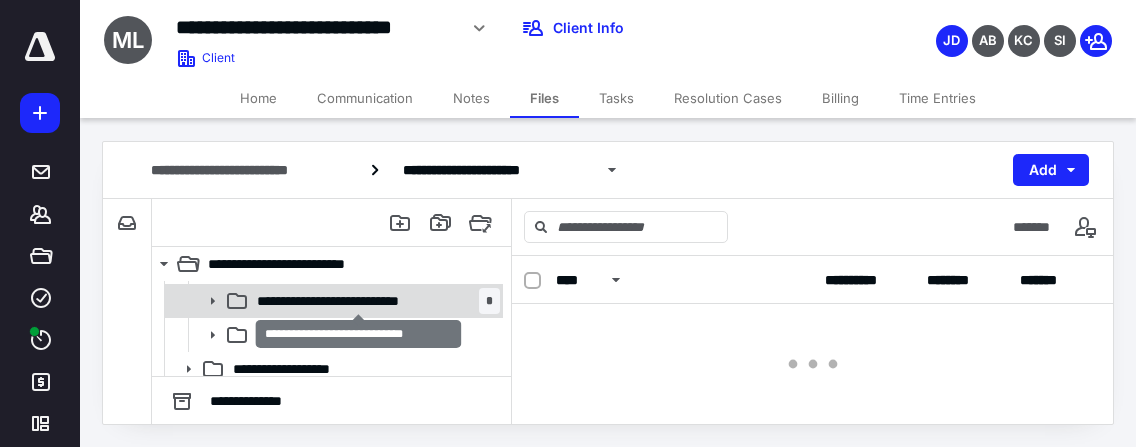 click on "**********" at bounding box center [360, 301] 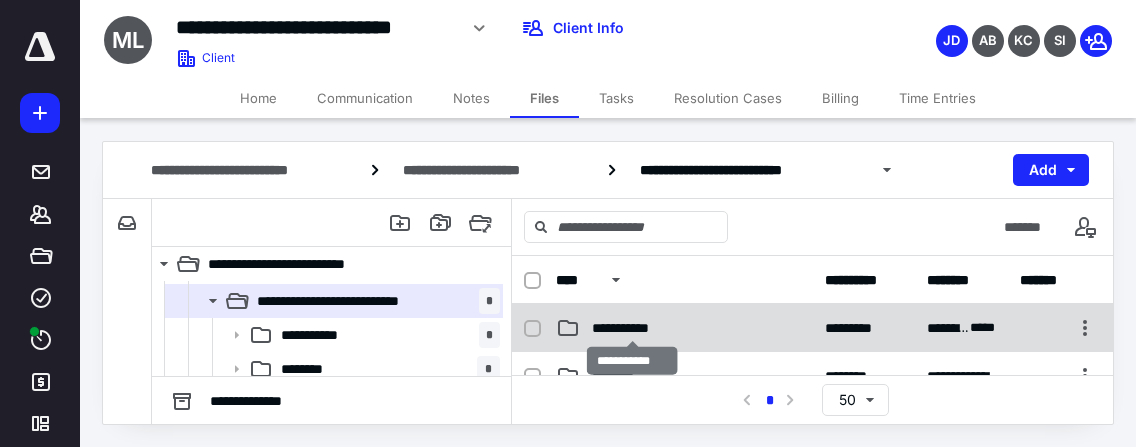 scroll, scrollTop: 133, scrollLeft: 0, axis: vertical 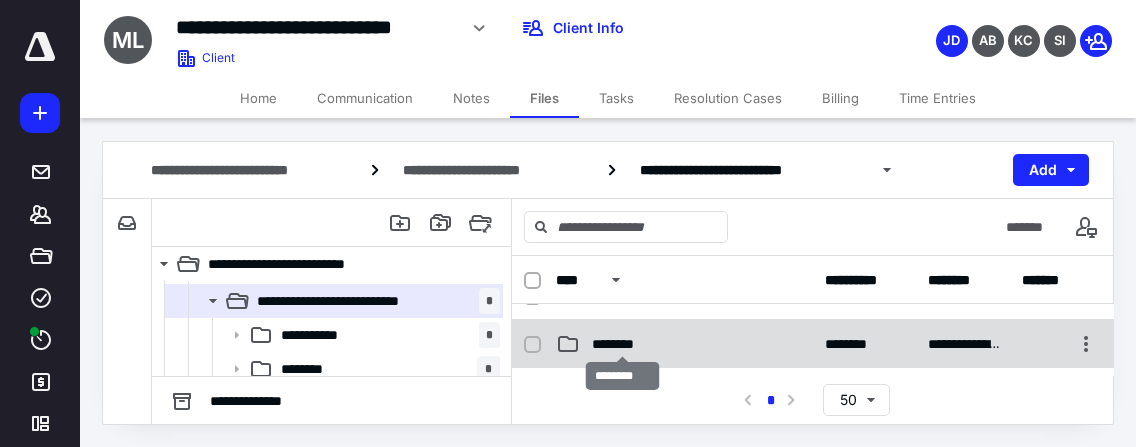 click on "********" at bounding box center [623, 344] 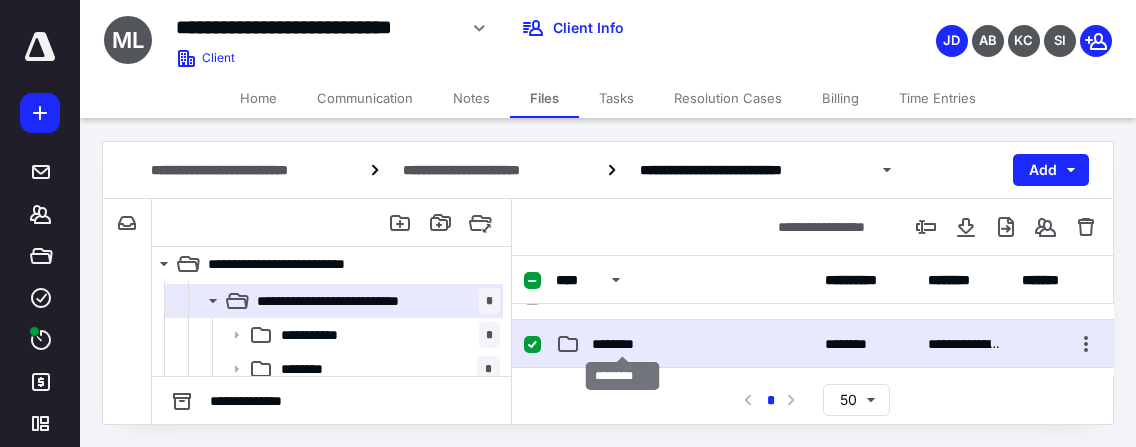 click on "********" at bounding box center (623, 344) 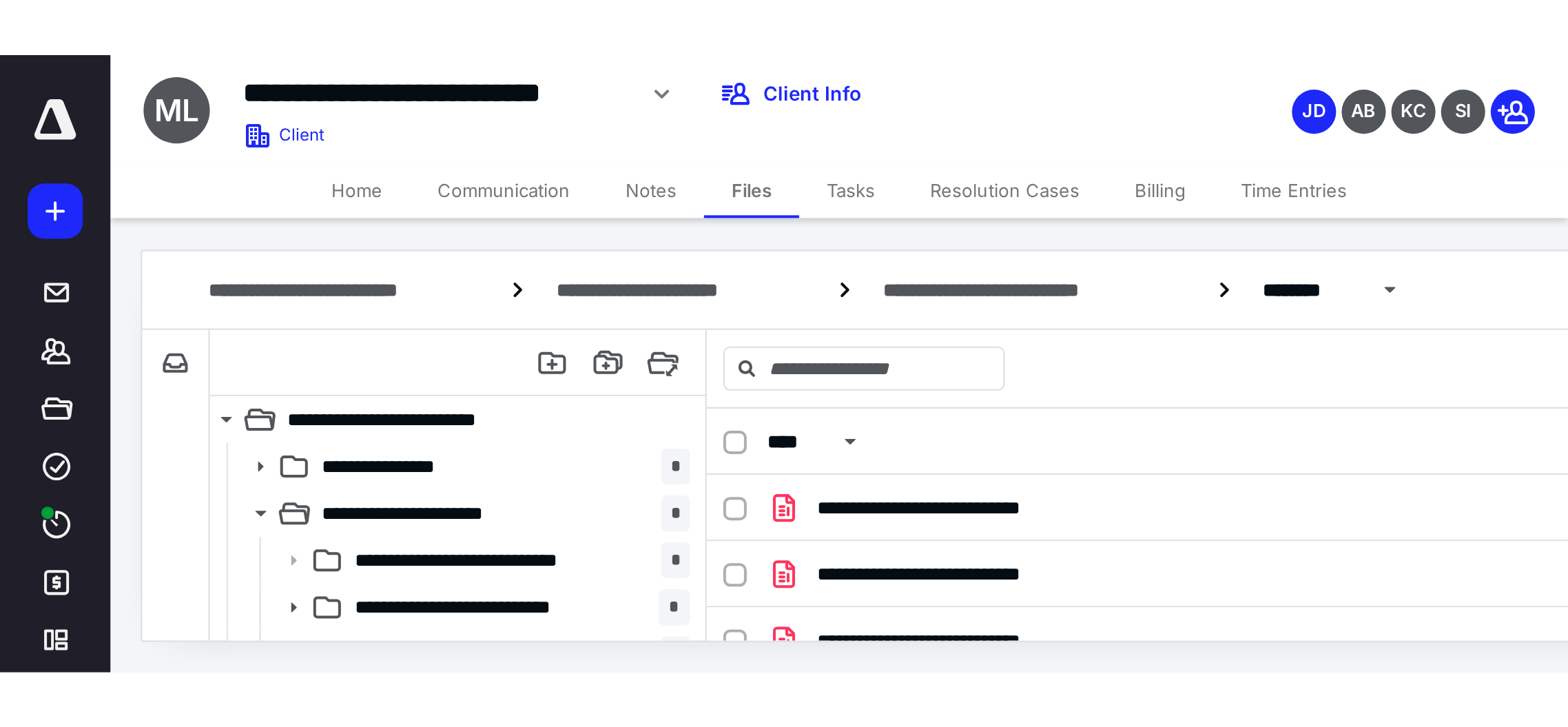 scroll, scrollTop: 0, scrollLeft: 0, axis: both 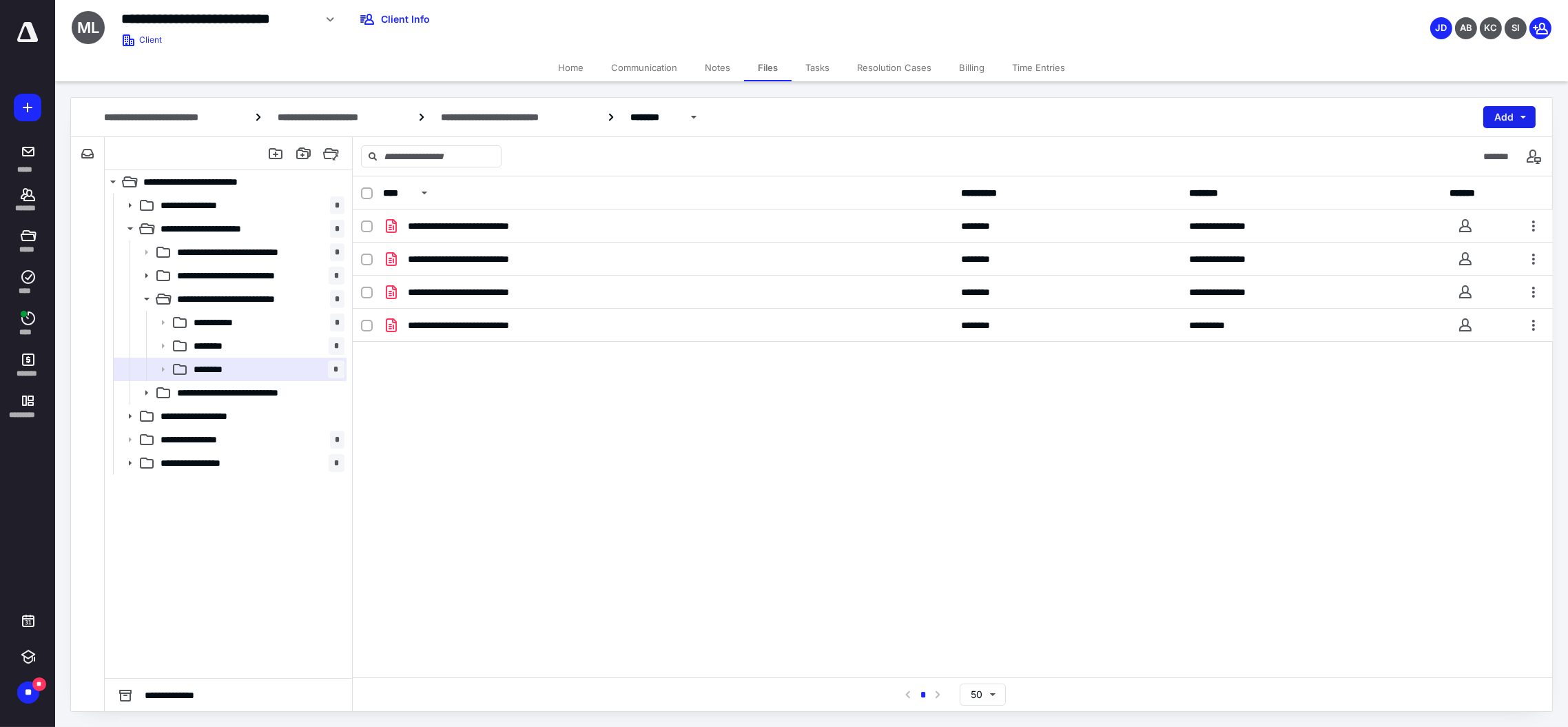 click on "Add" at bounding box center [1509, 117] 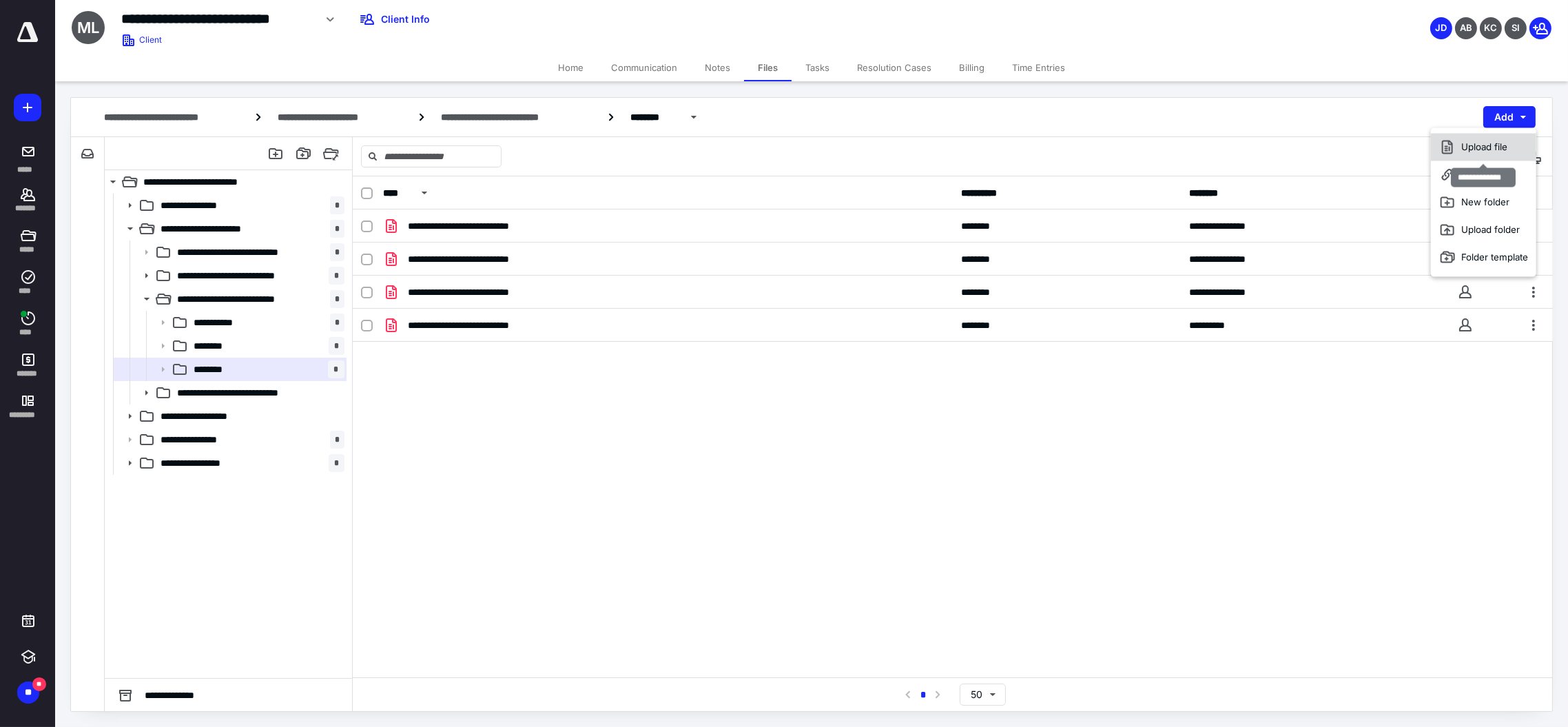 click on "Upload file" at bounding box center (1483, 147) 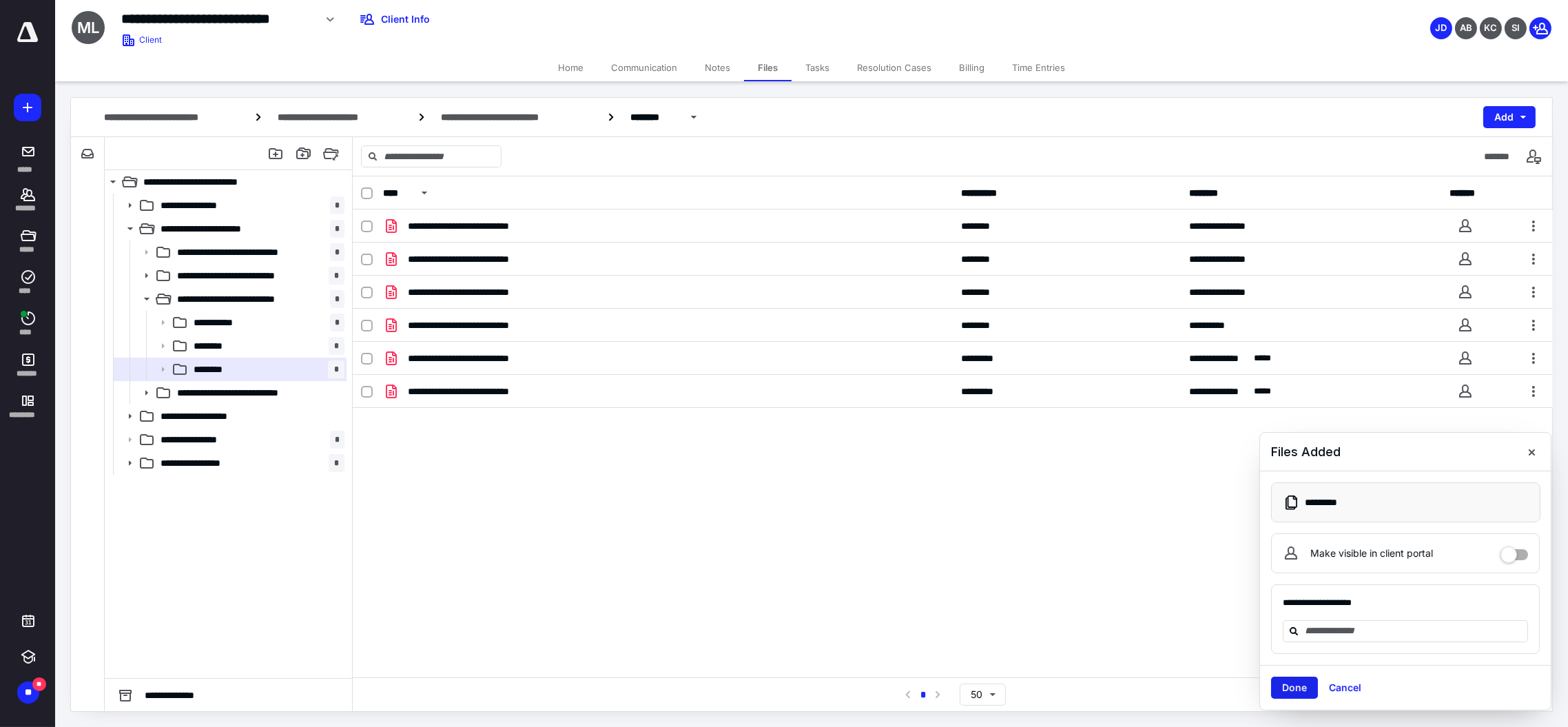 click on "Done" at bounding box center [1294, 688] 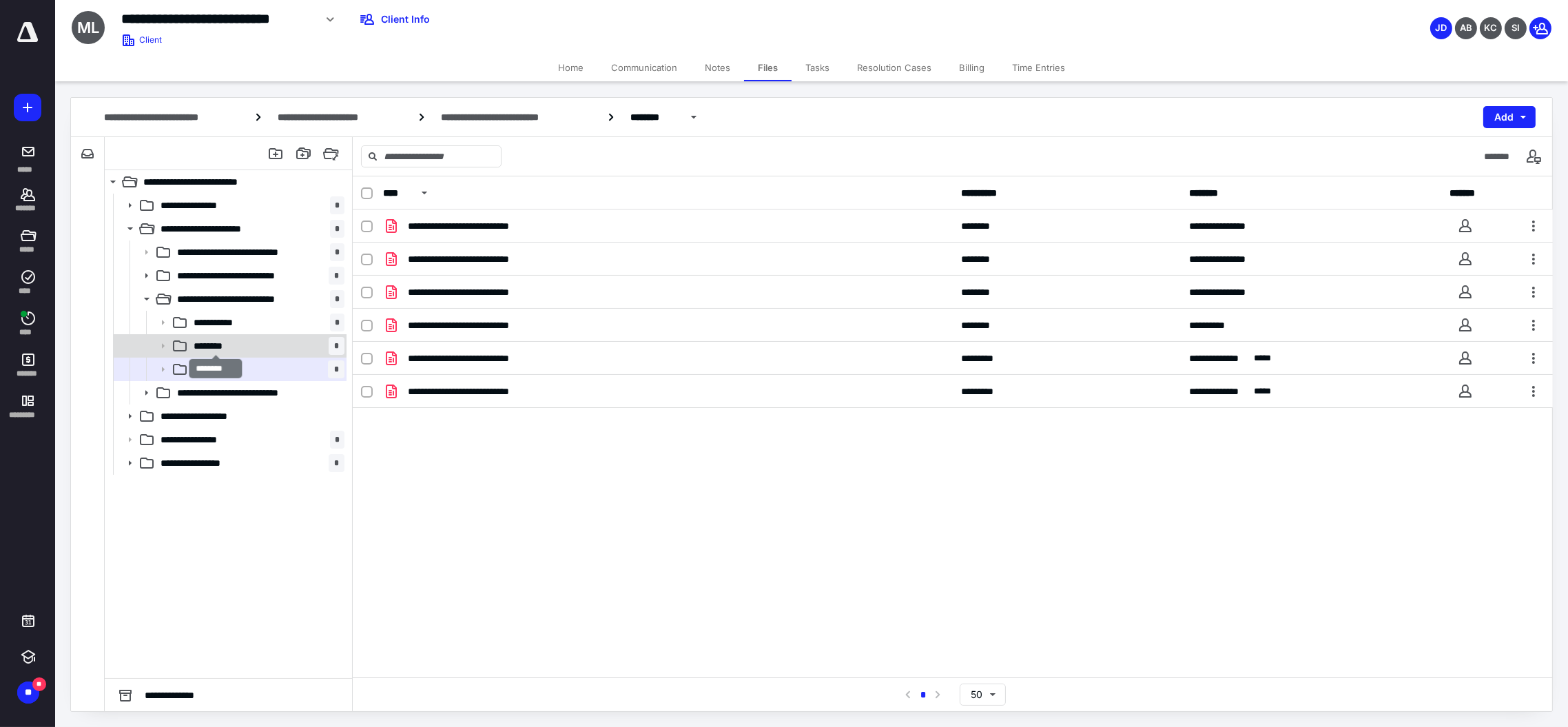 click on "********" at bounding box center (216, 346) 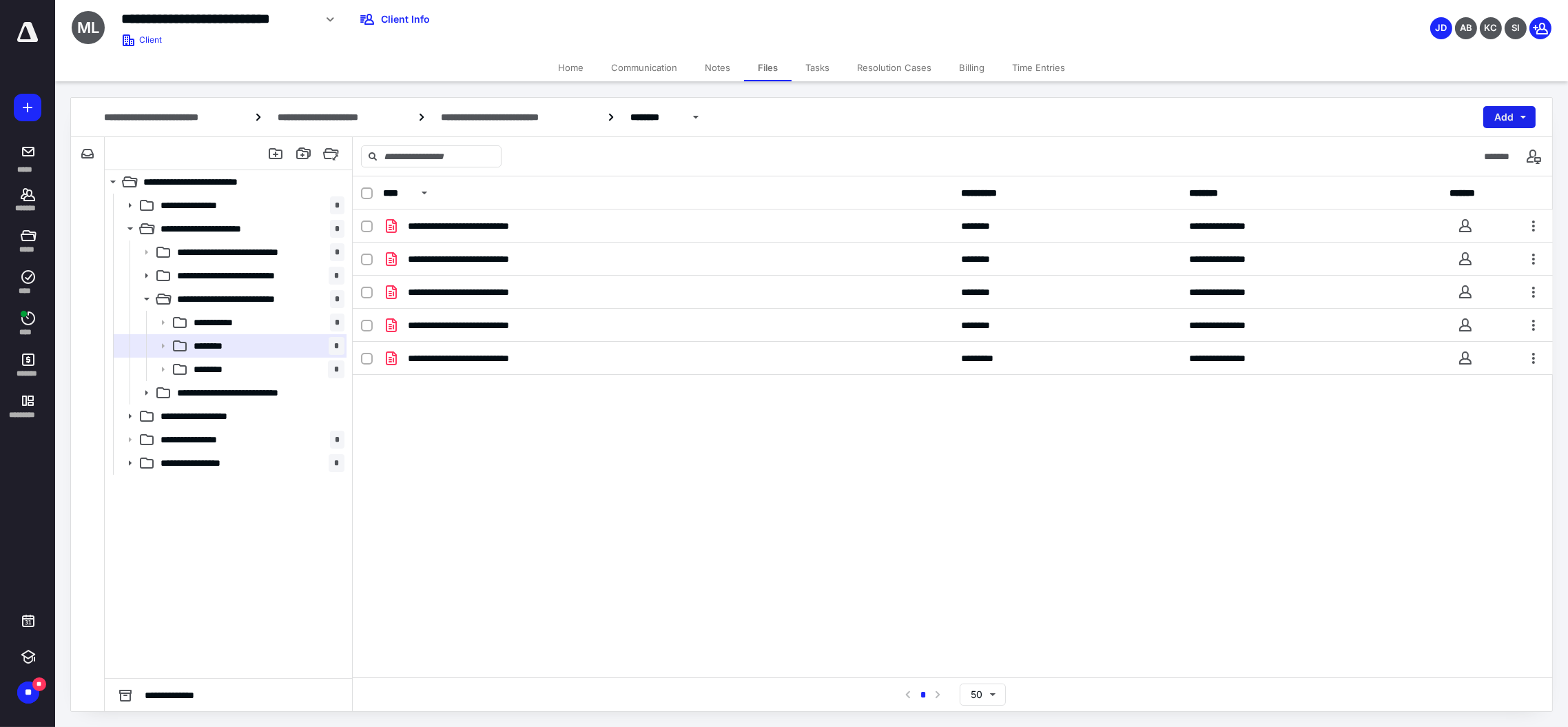 click on "Add" at bounding box center [1509, 117] 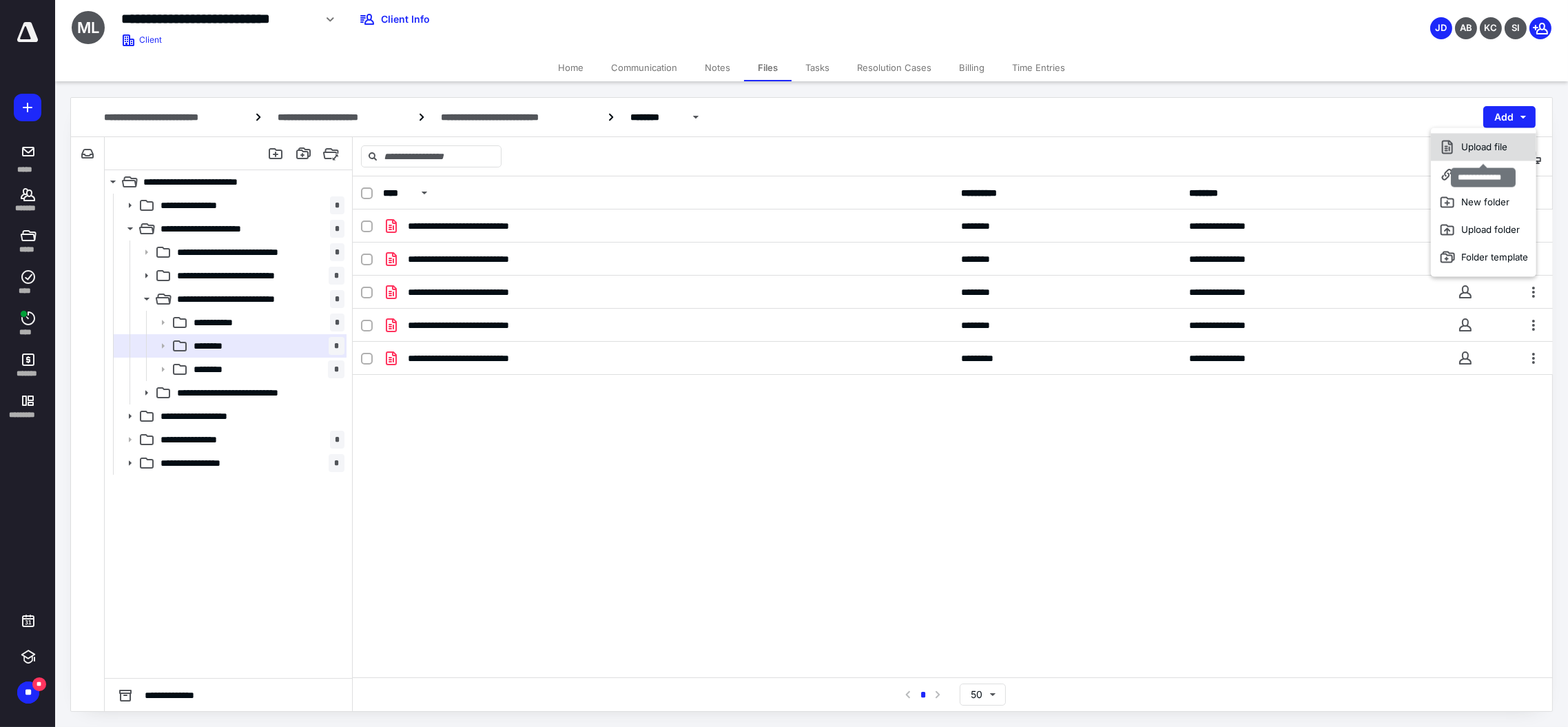 click on "Upload file" at bounding box center [1483, 147] 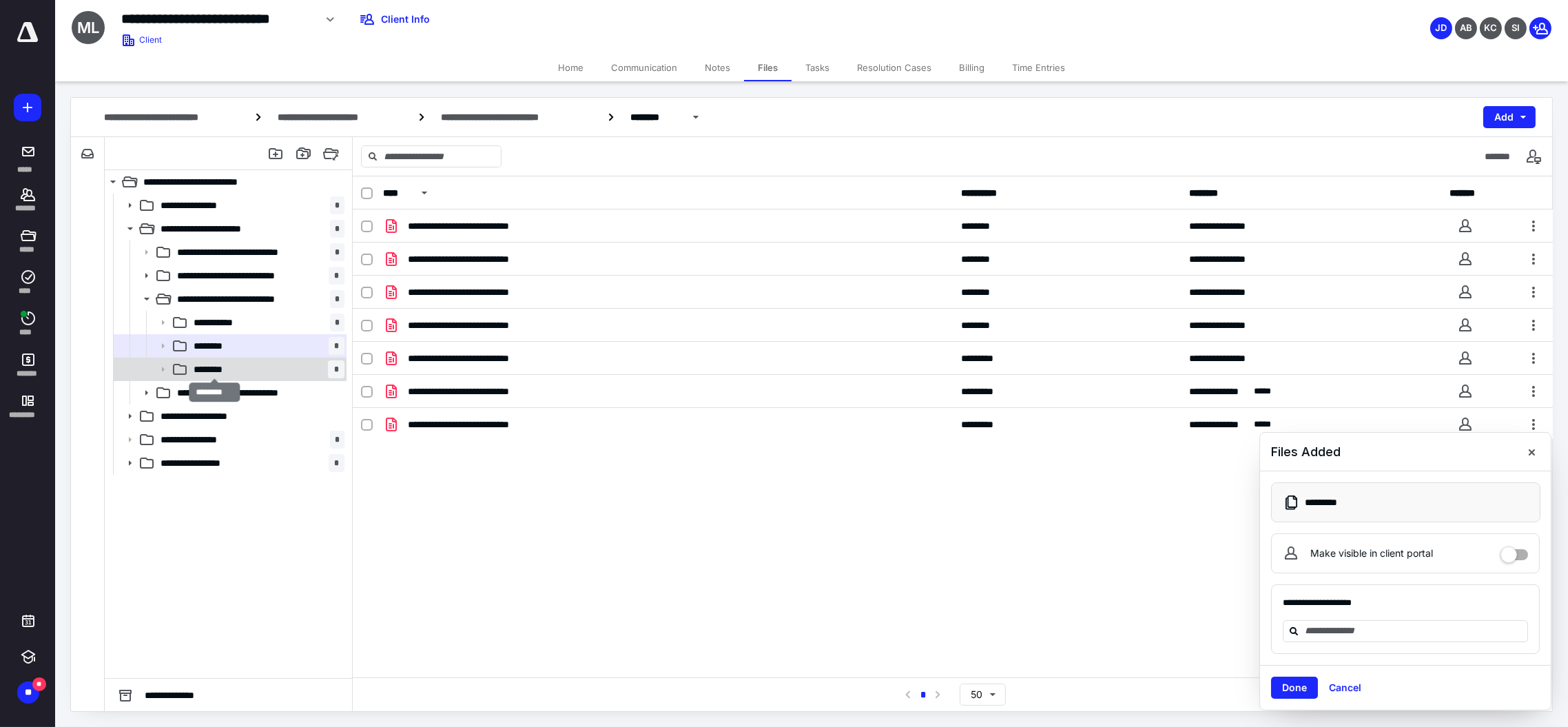 click on "********" at bounding box center [215, 369] 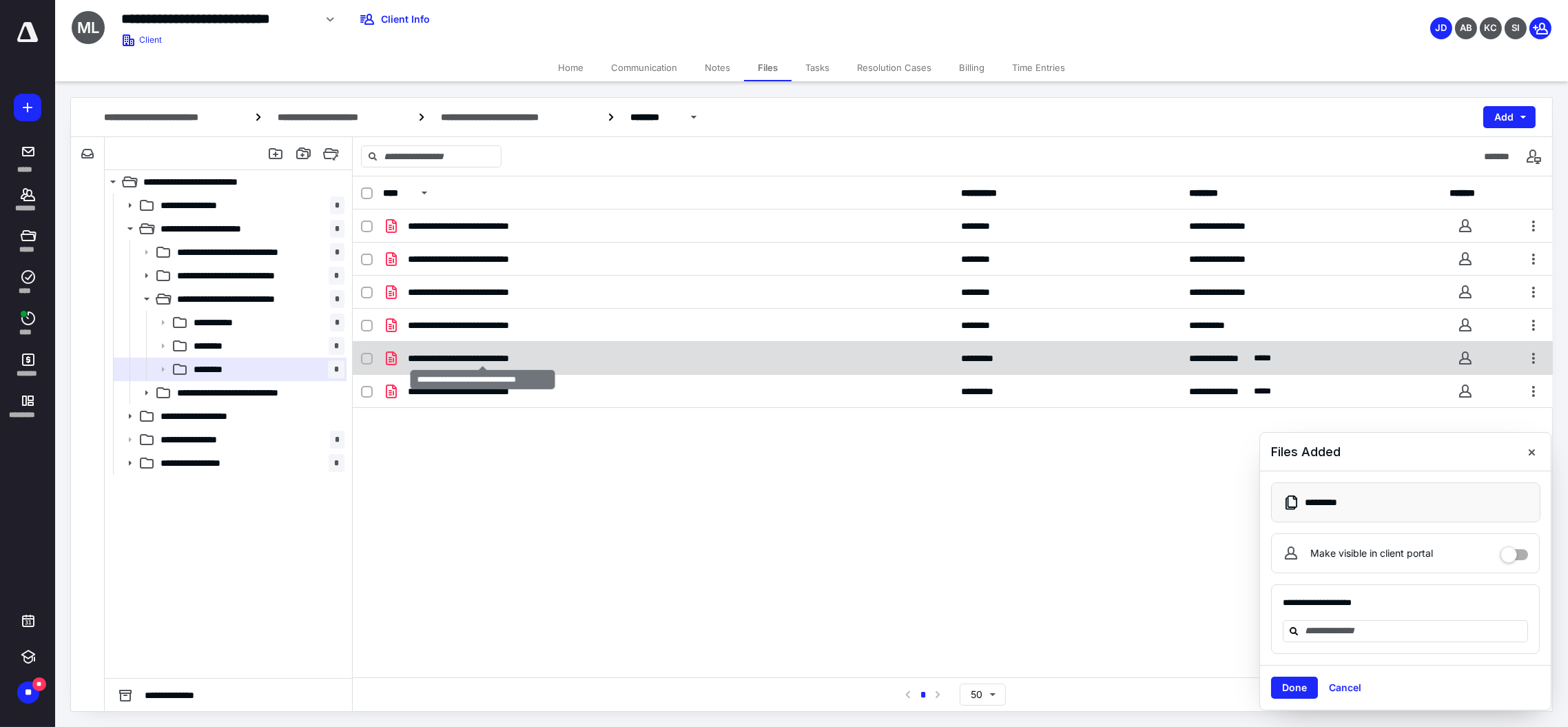 click on "**********" at bounding box center (483, 358) 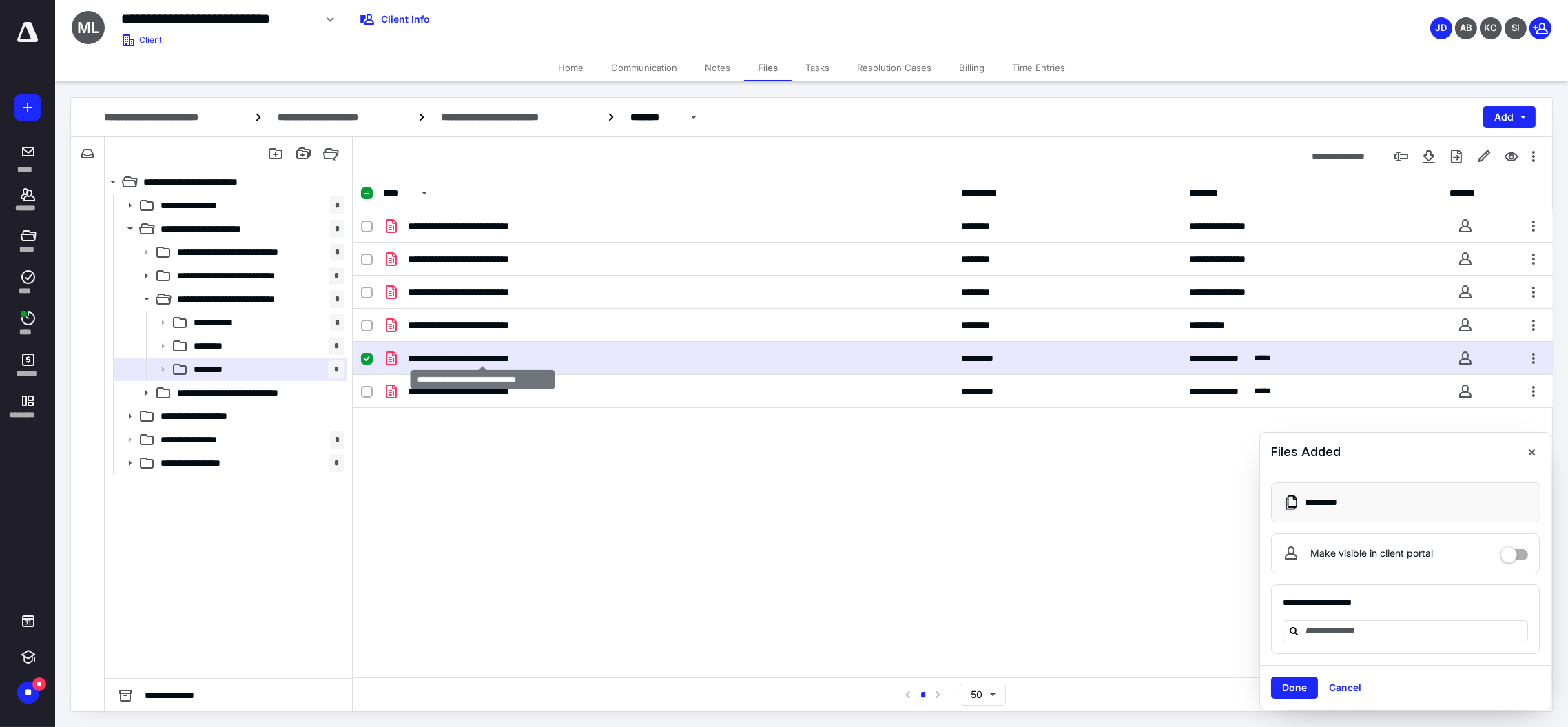 click on "**********" at bounding box center [483, 358] 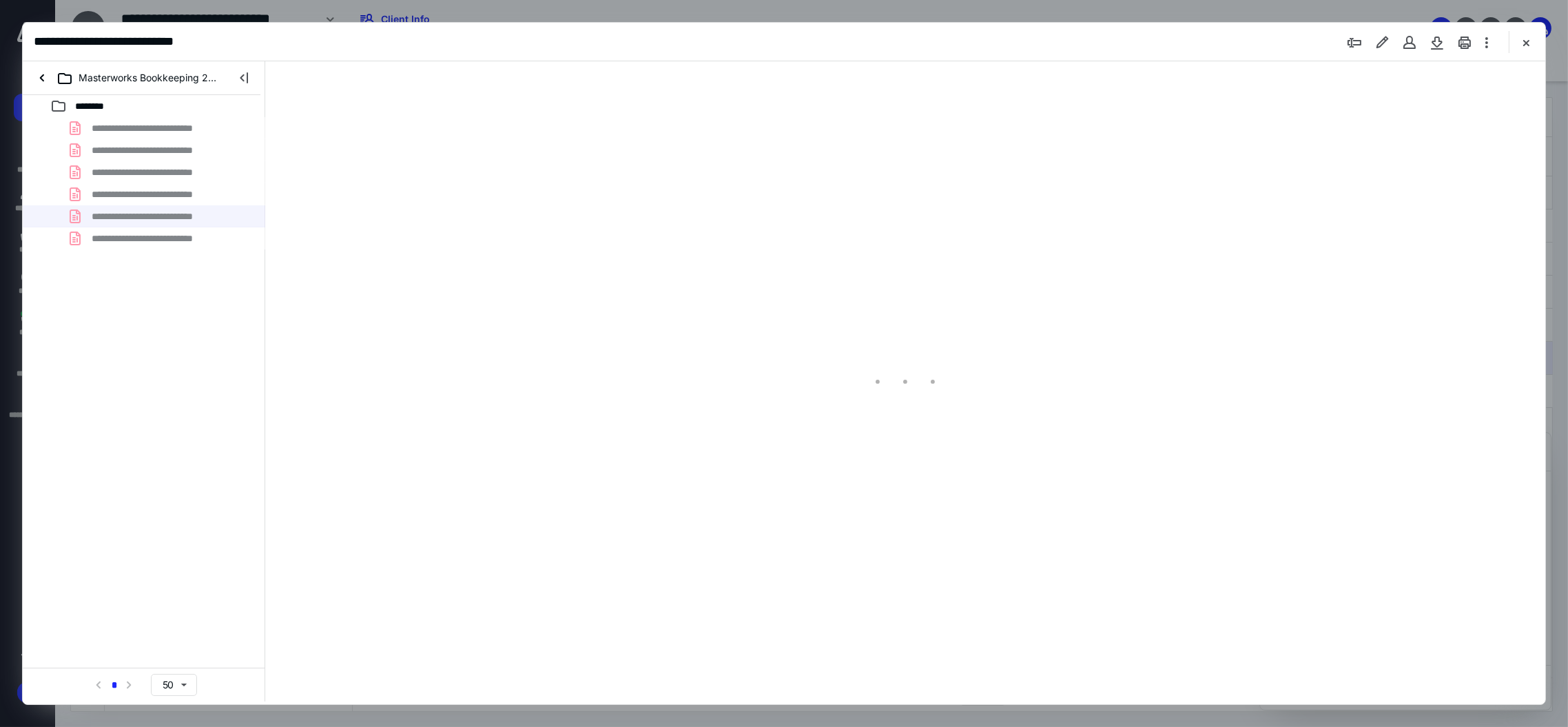 scroll, scrollTop: 0, scrollLeft: 0, axis: both 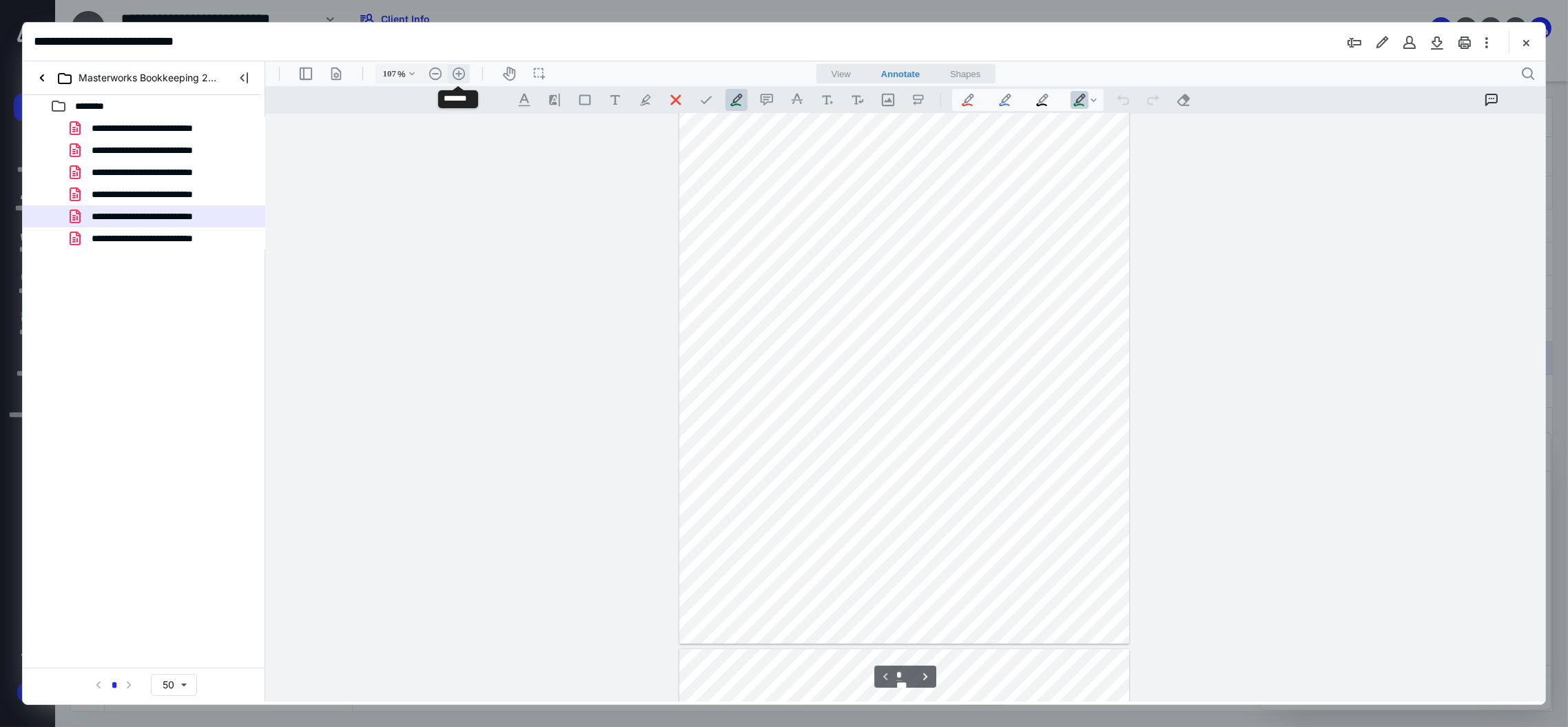 click on ".cls-1{fill:#abb0c4;} icon - header - zoom - in - line" at bounding box center (458, 74) 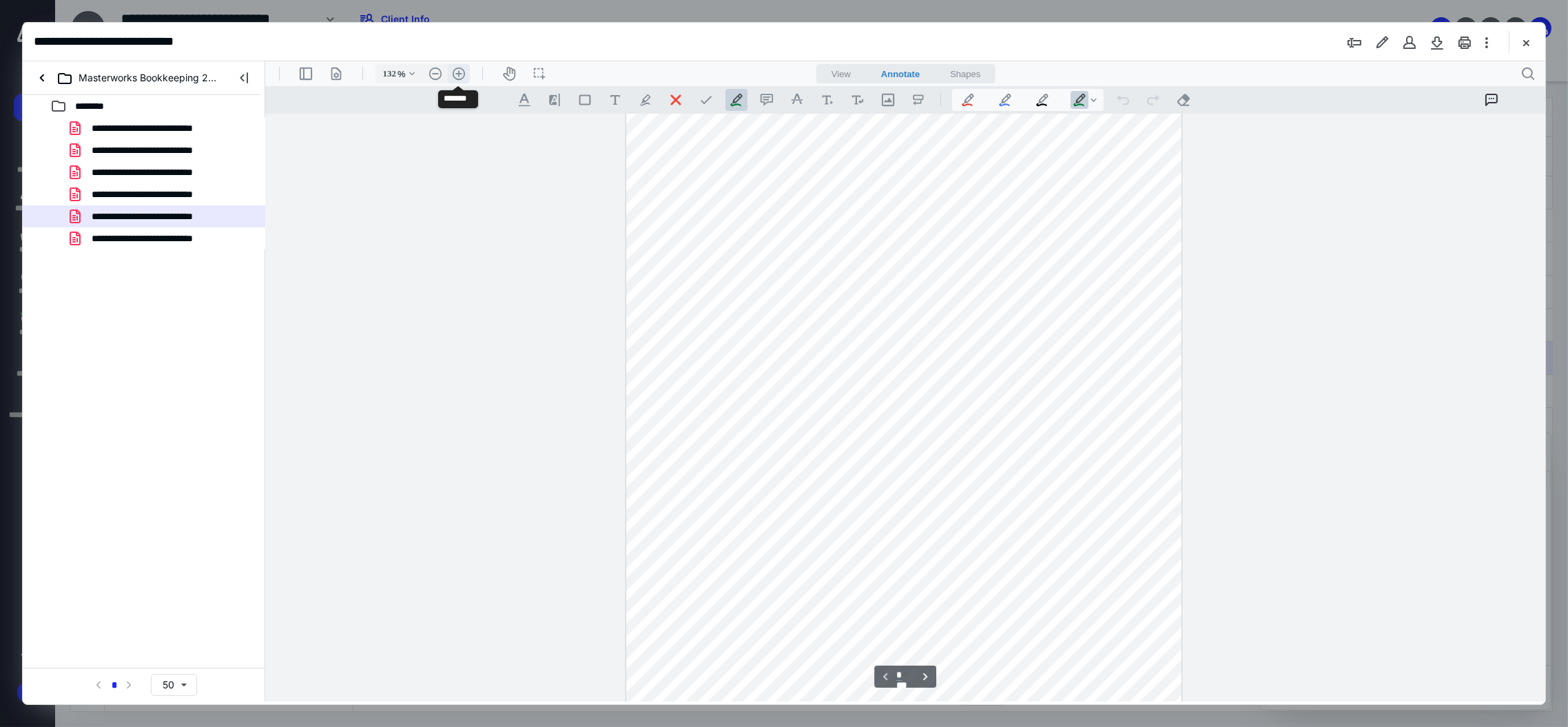 click on ".cls-1{fill:#abb0c4;} icon - header - zoom - in - line" at bounding box center (458, 74) 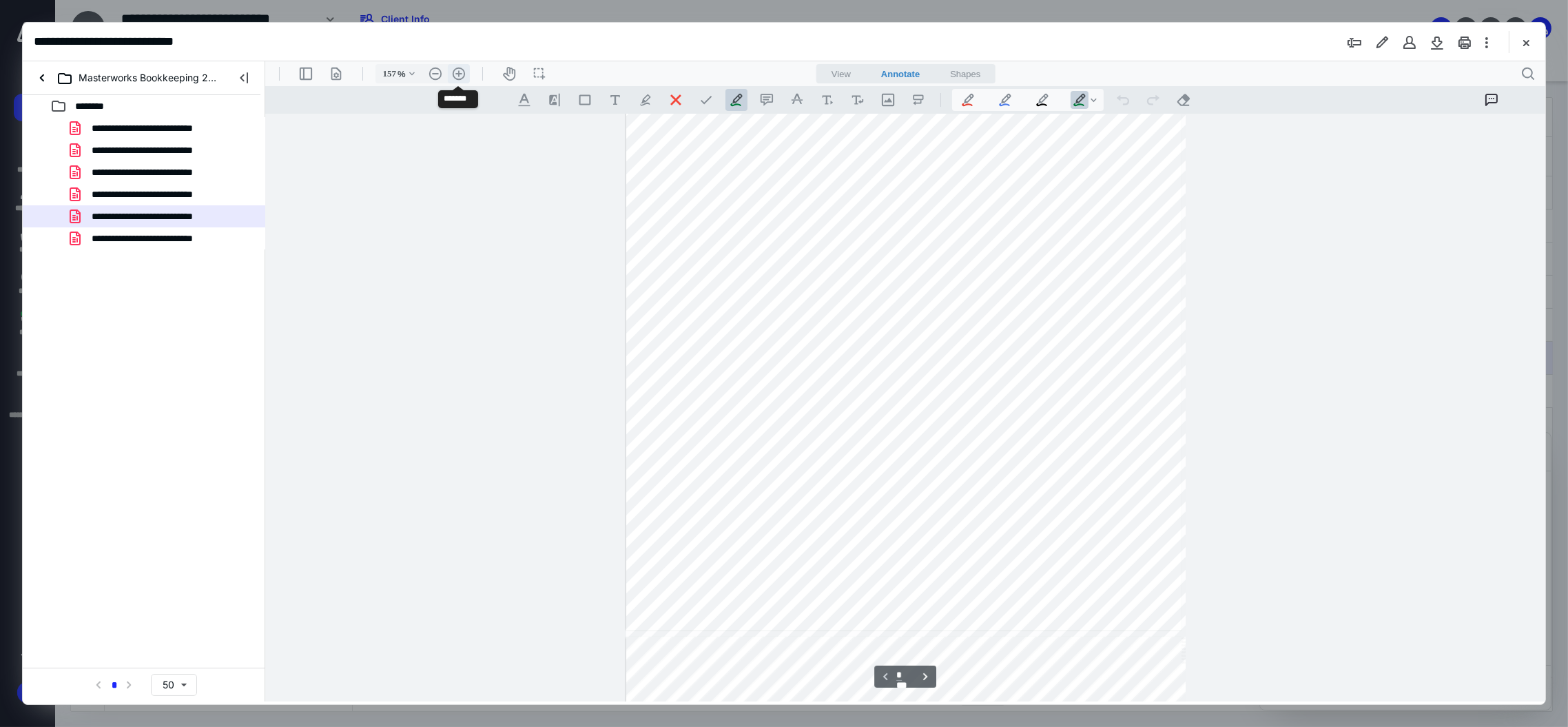 click on ".cls-1{fill:#abb0c4;} icon - header - zoom - in - line" at bounding box center [458, 74] 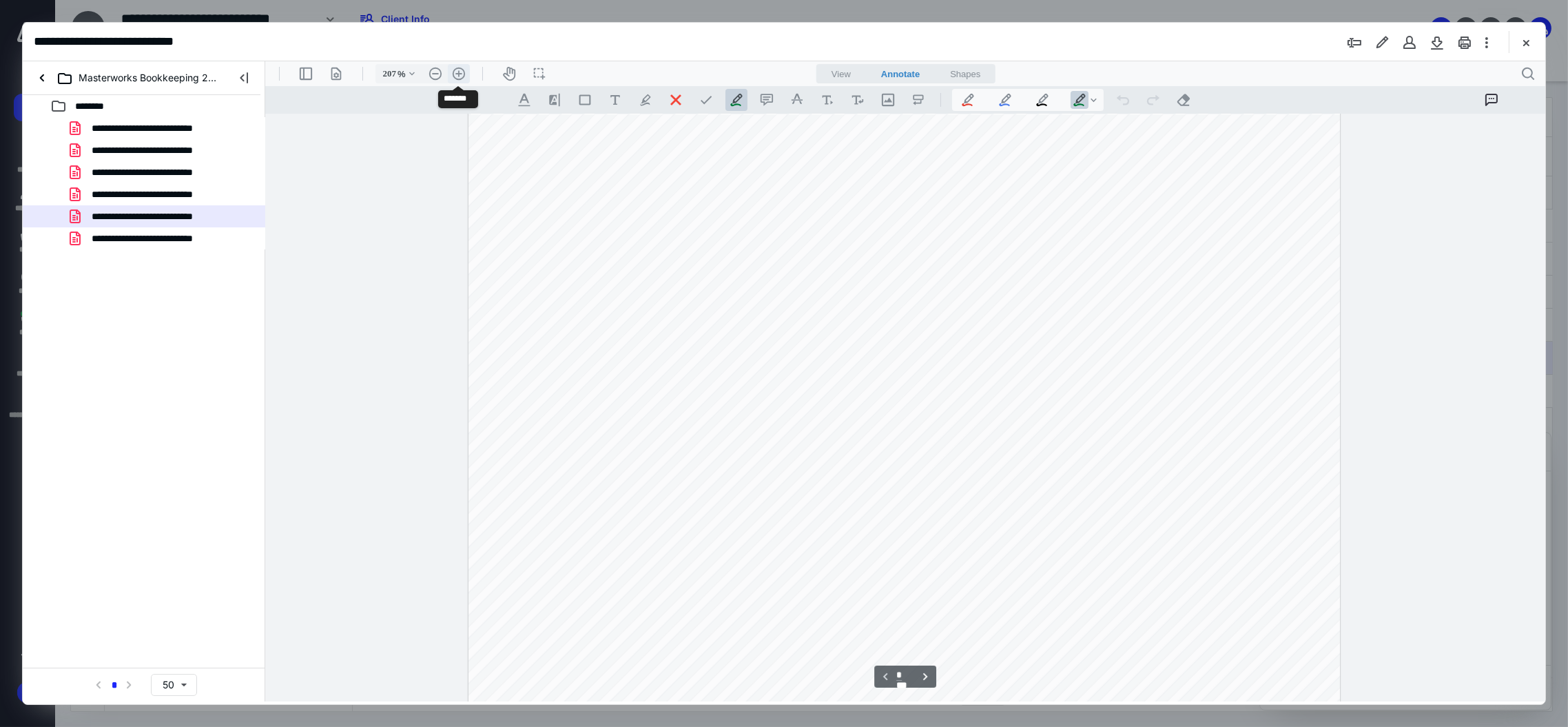 click on ".cls-1{fill:#abb0c4;} icon - header - zoom - in - line" at bounding box center [458, 74] 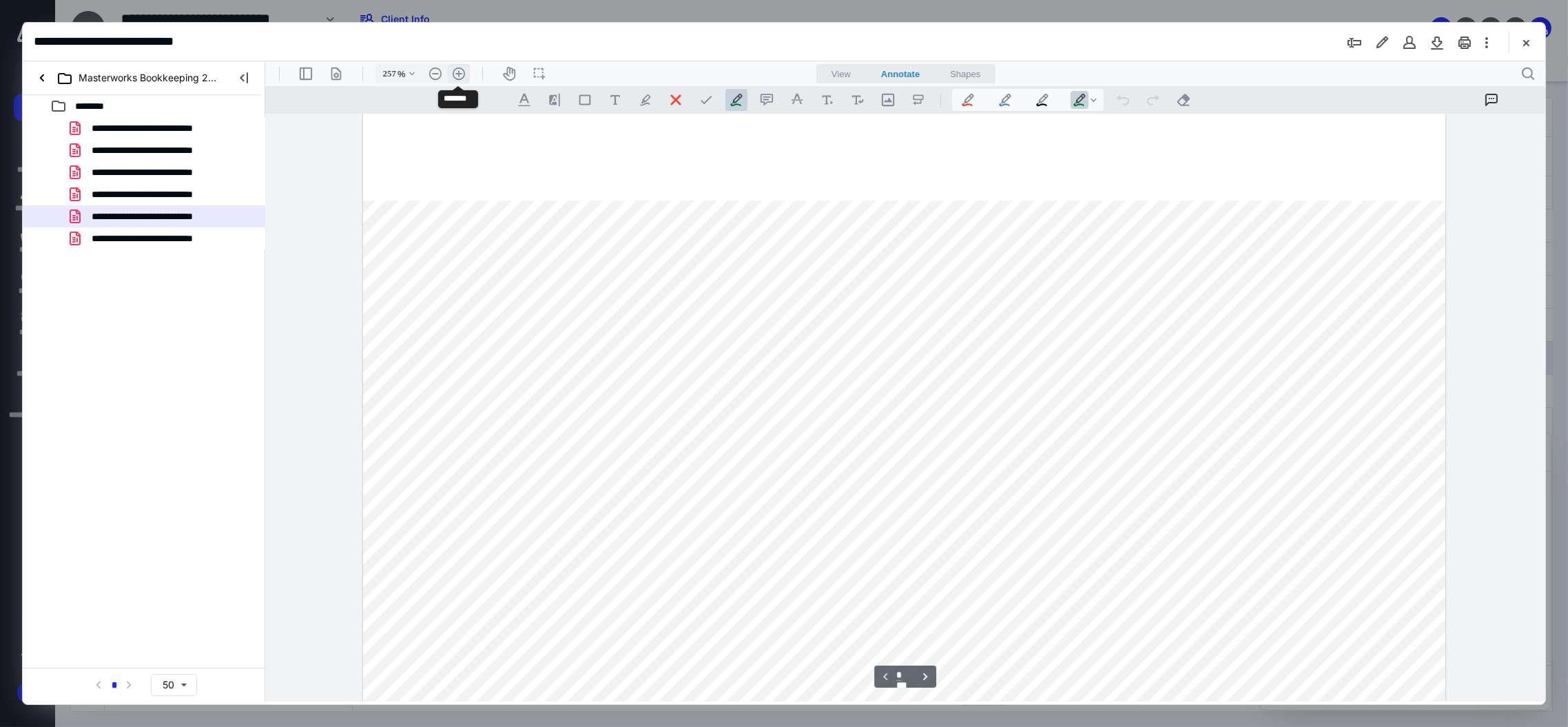 scroll, scrollTop: 508, scrollLeft: 0, axis: vertical 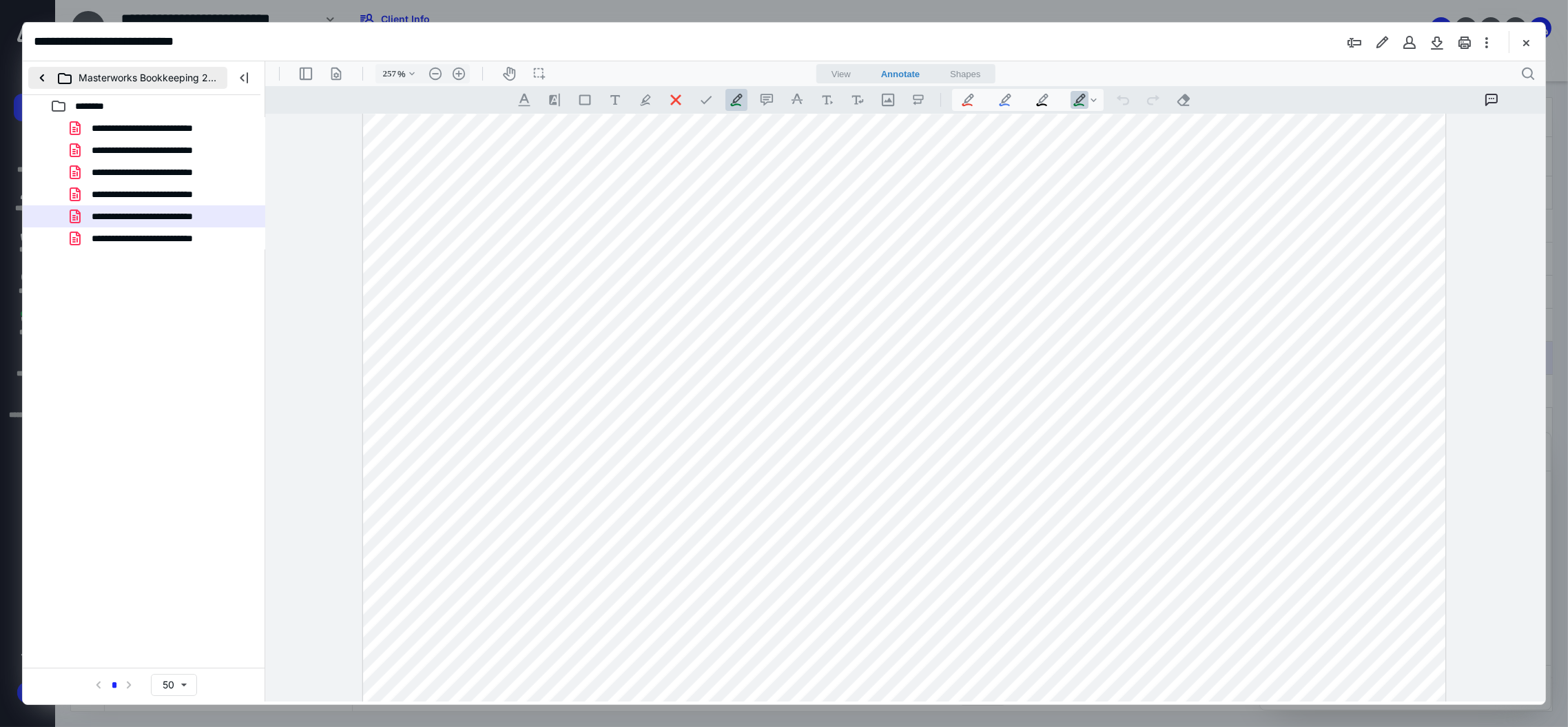 click on "Masterworks Bookkeeping 2025" at bounding box center [127, 78] 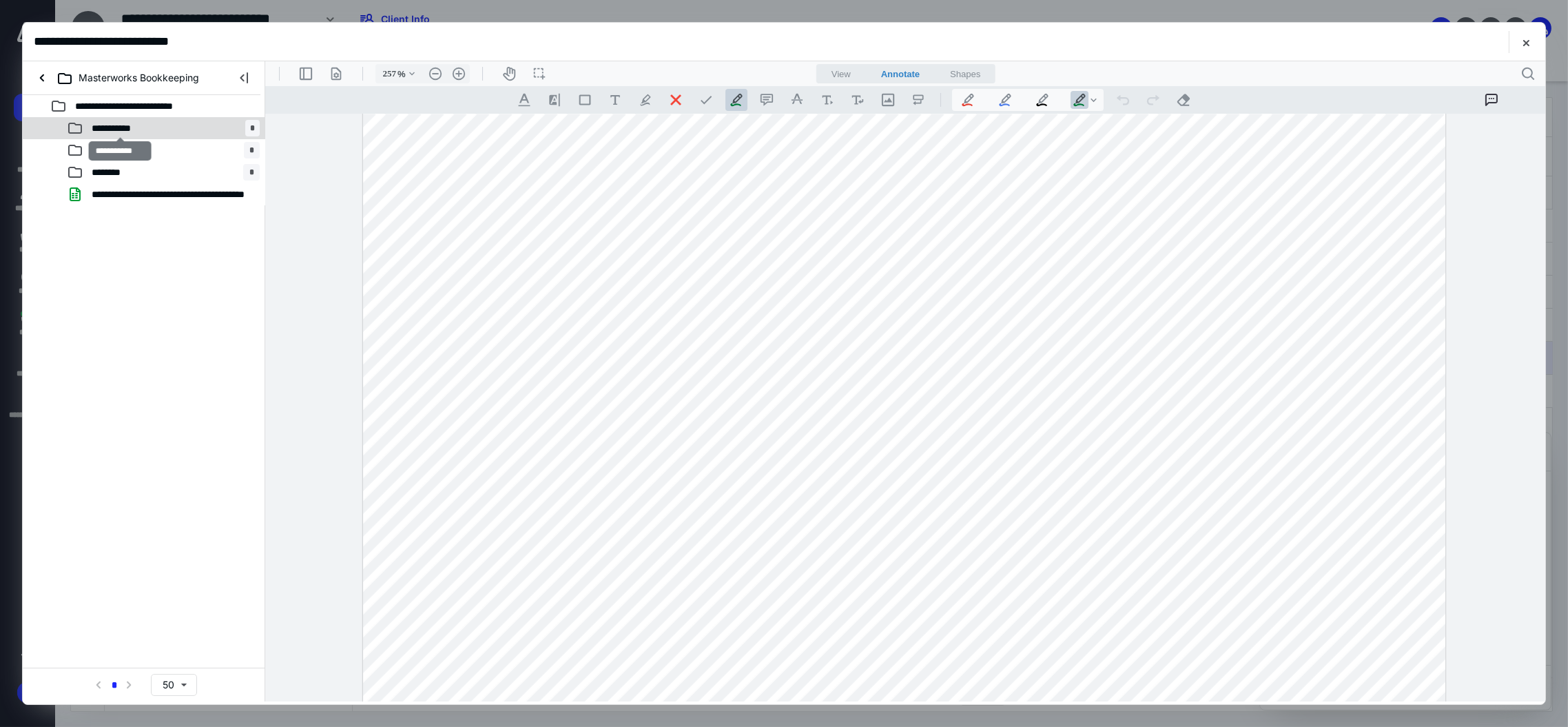 click on "**********" at bounding box center (120, 128) 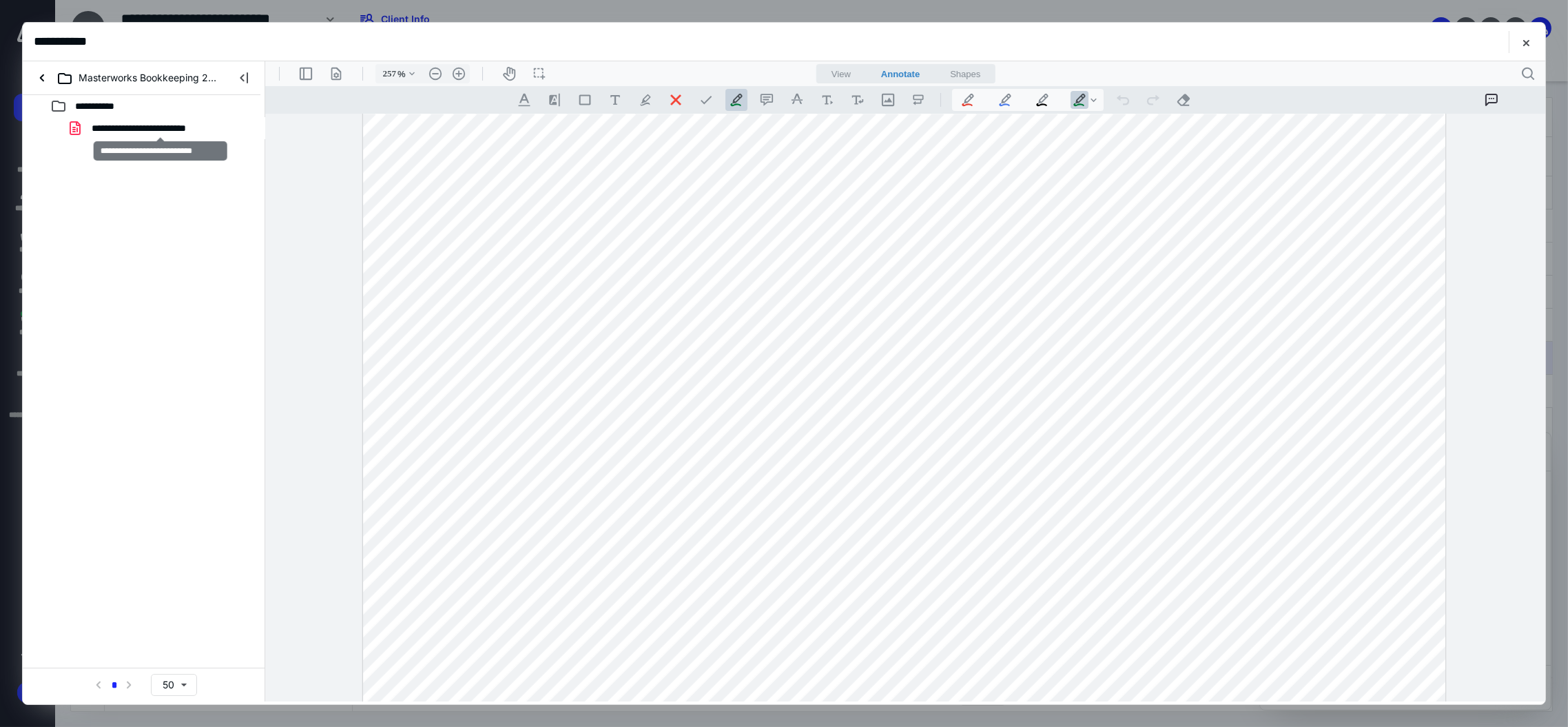 click on "**********" at bounding box center [161, 128] 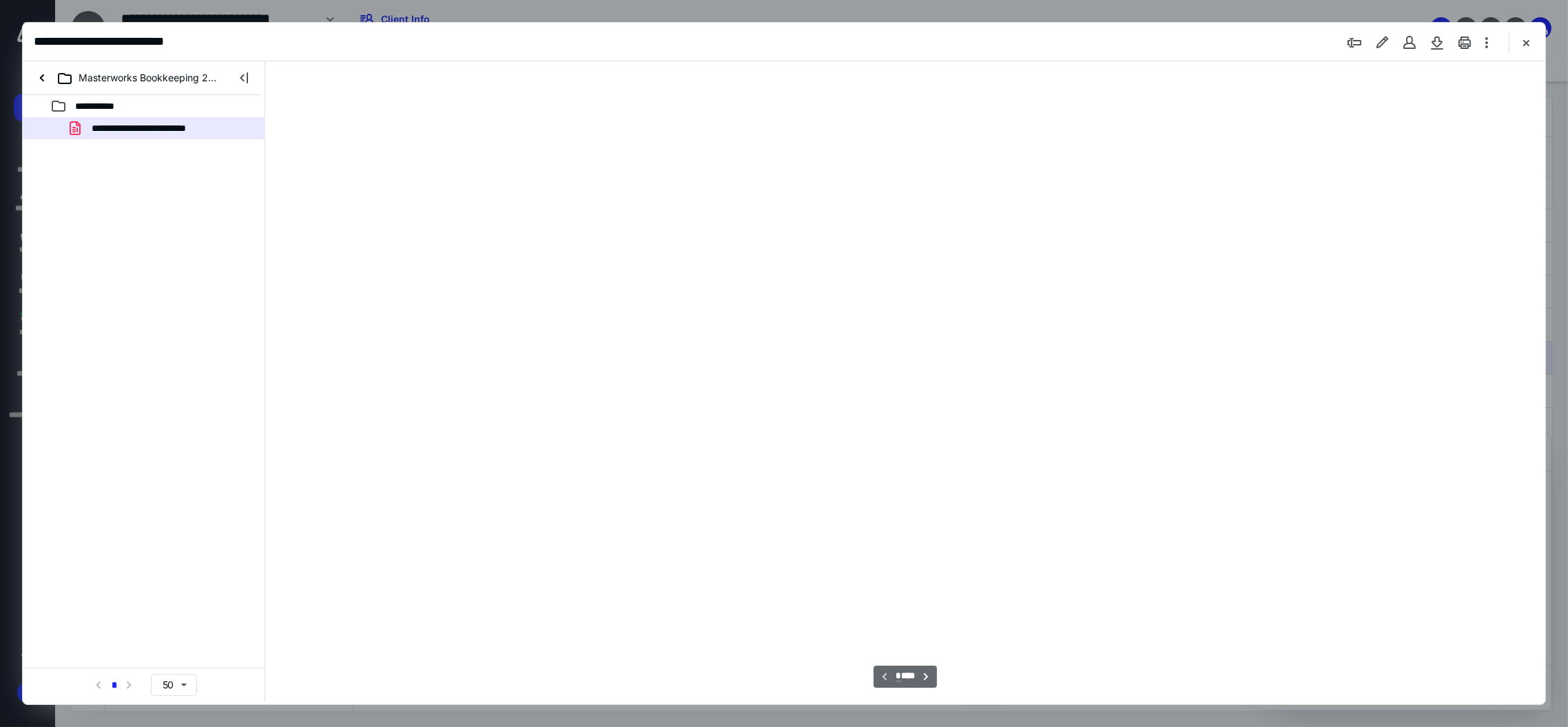 scroll, scrollTop: 55, scrollLeft: 0, axis: vertical 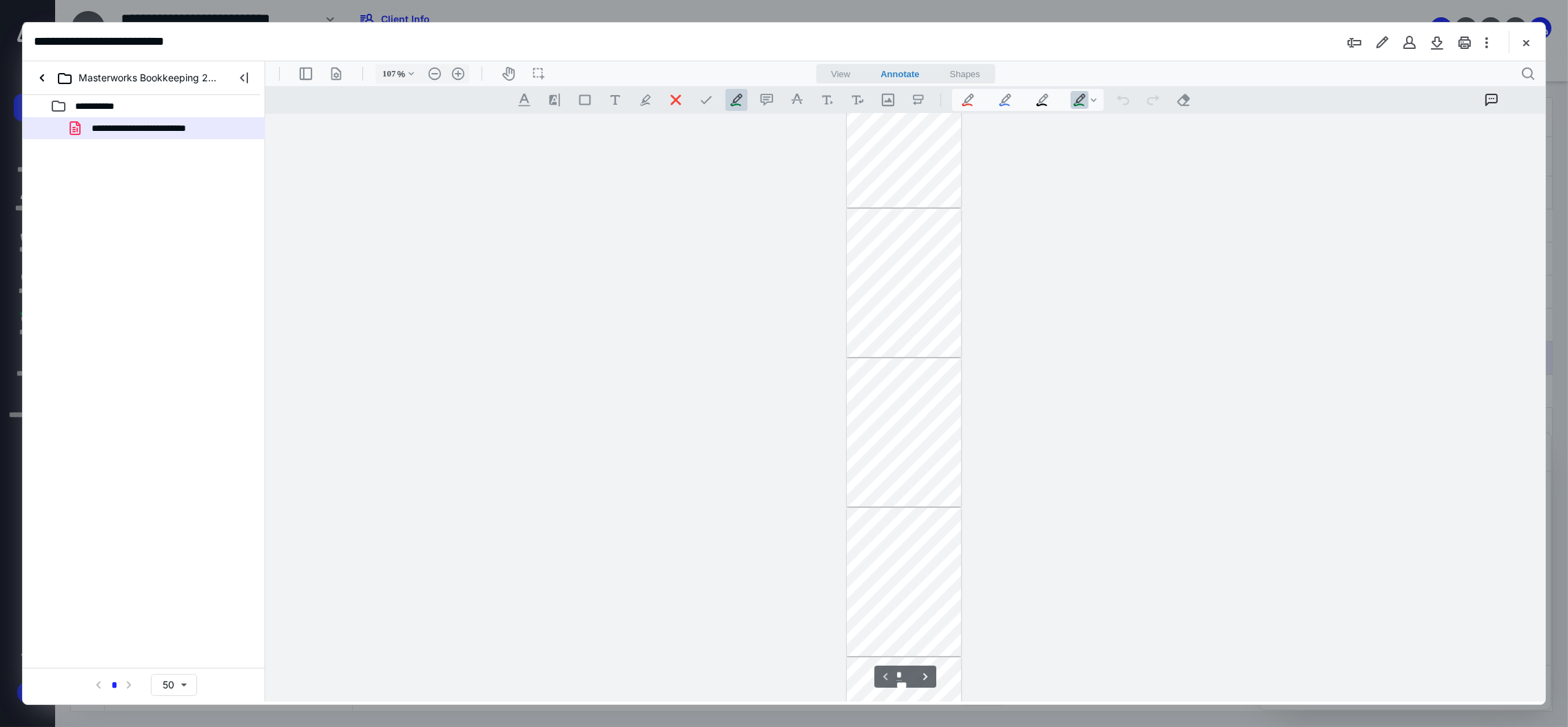 type on "28" 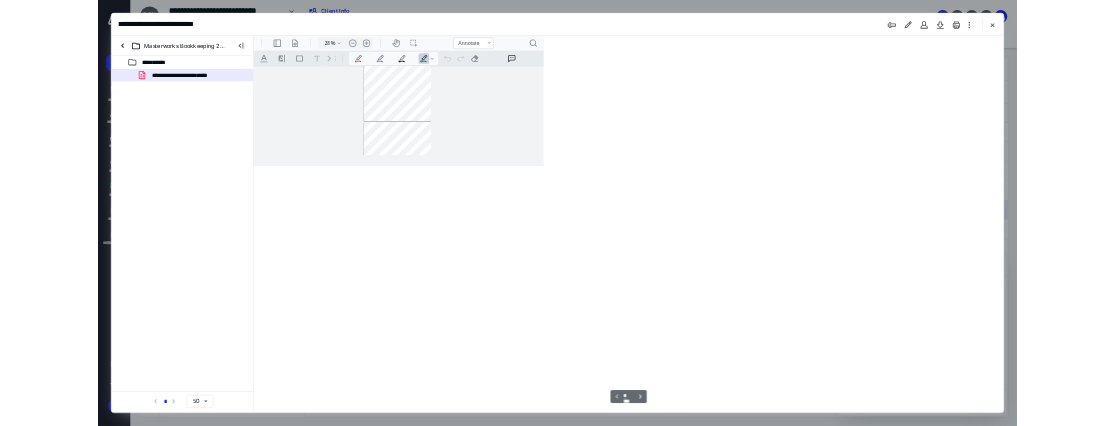scroll, scrollTop: 104, scrollLeft: 0, axis: vertical 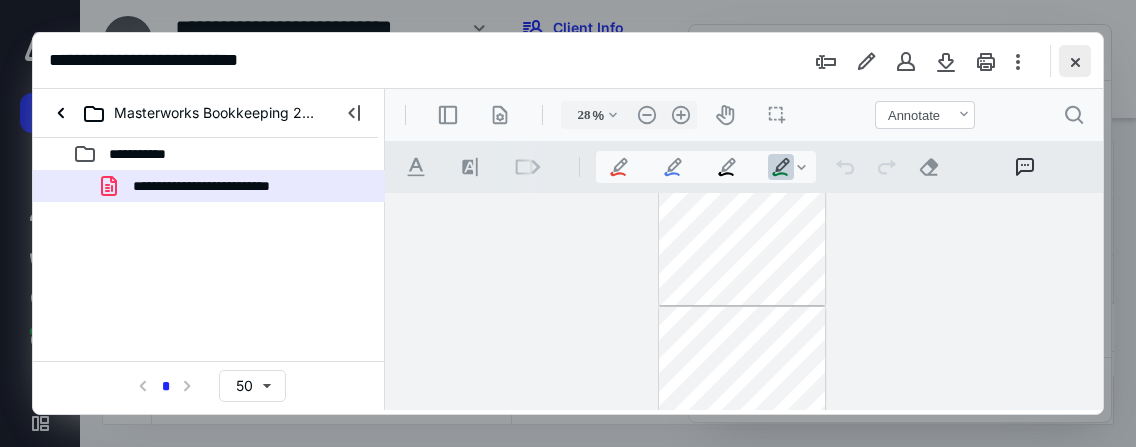 click at bounding box center [1075, 61] 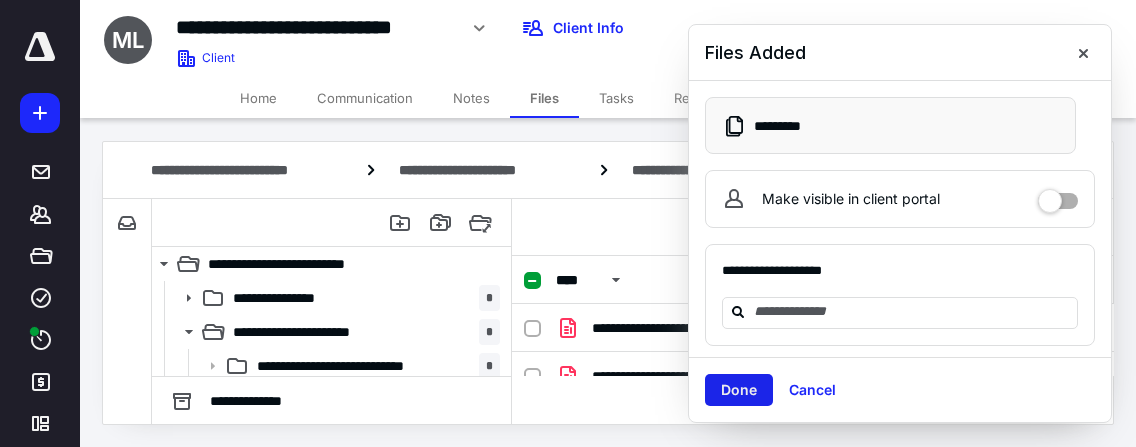 click on "Done" at bounding box center [739, 390] 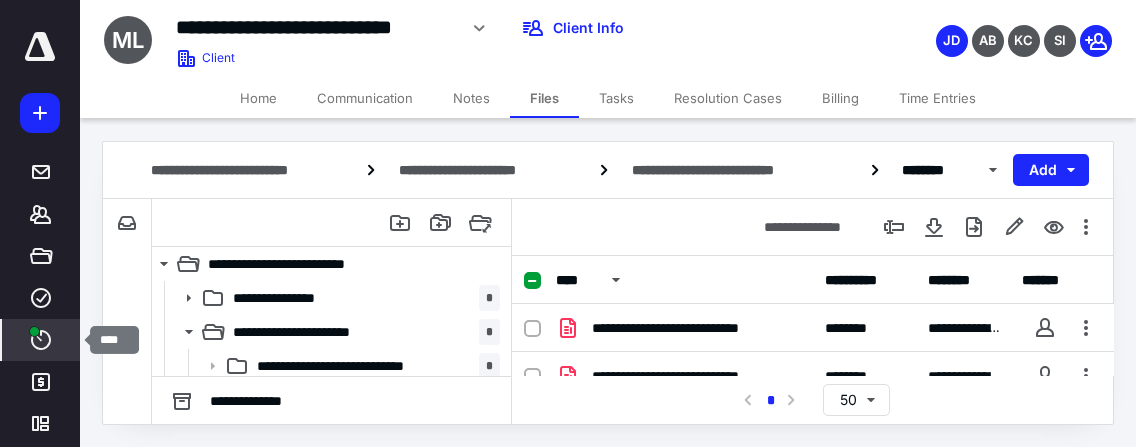 click 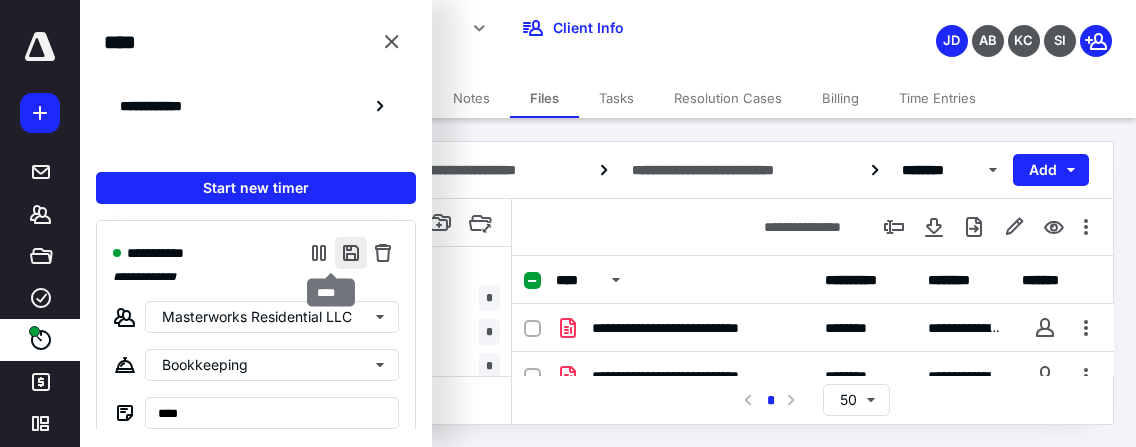 click at bounding box center [351, 253] 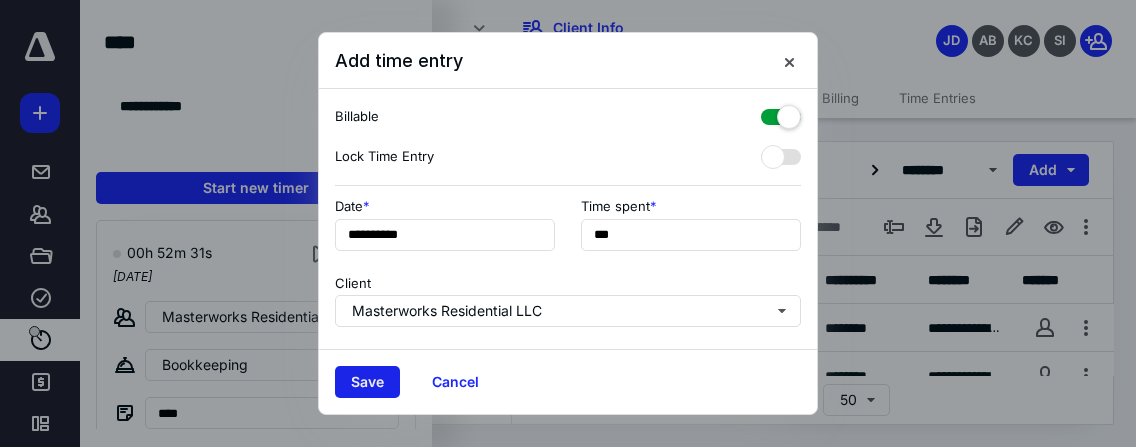 click on "Save" at bounding box center (367, 382) 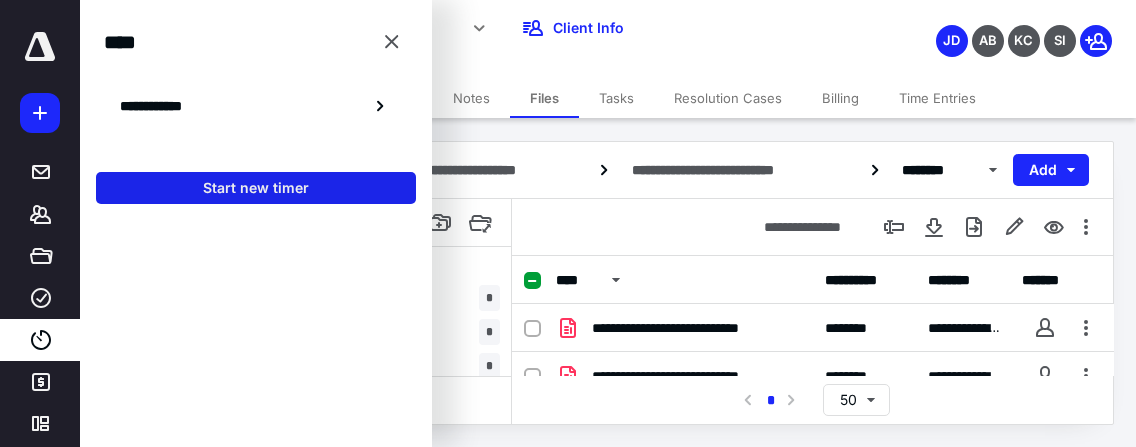 click on "Start new timer" at bounding box center (256, 188) 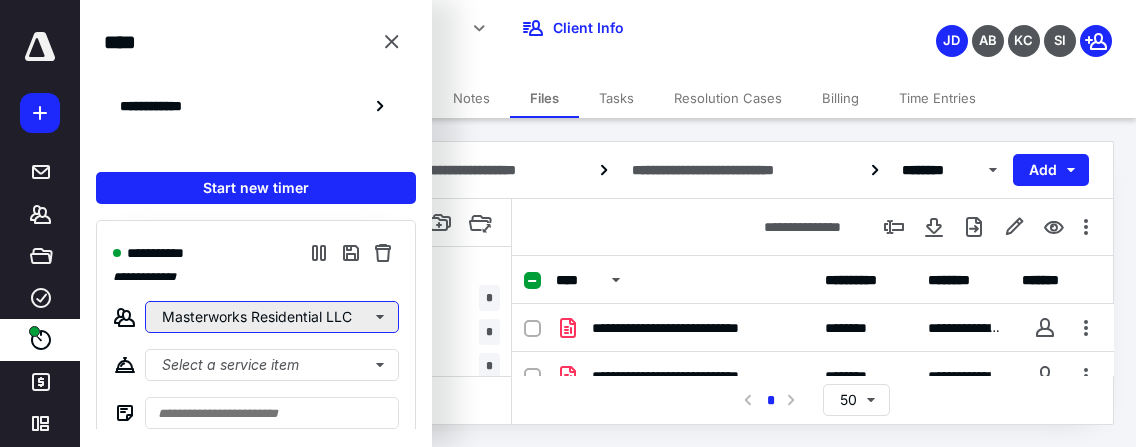 click on "Masterworks Residential LLC" at bounding box center (272, 317) 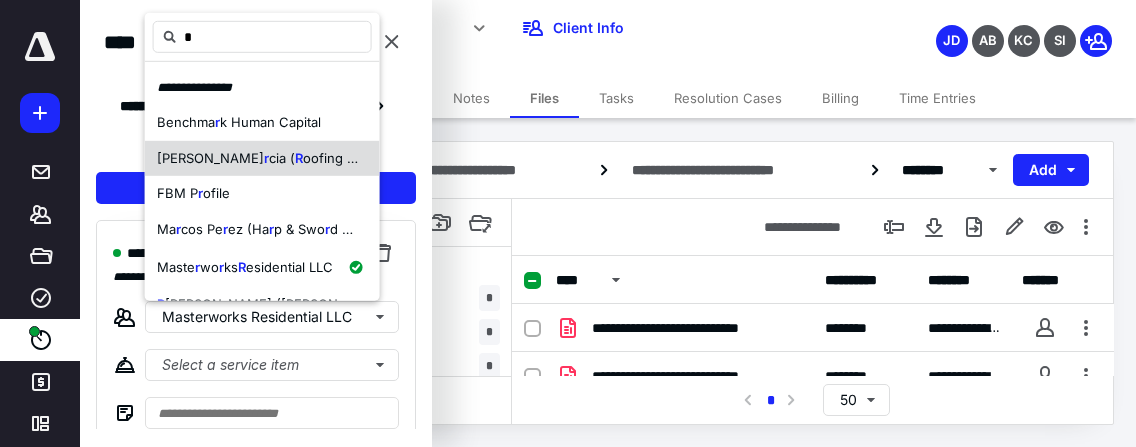 click on "oofing OnTop LLC, Boome" at bounding box center (385, 158) 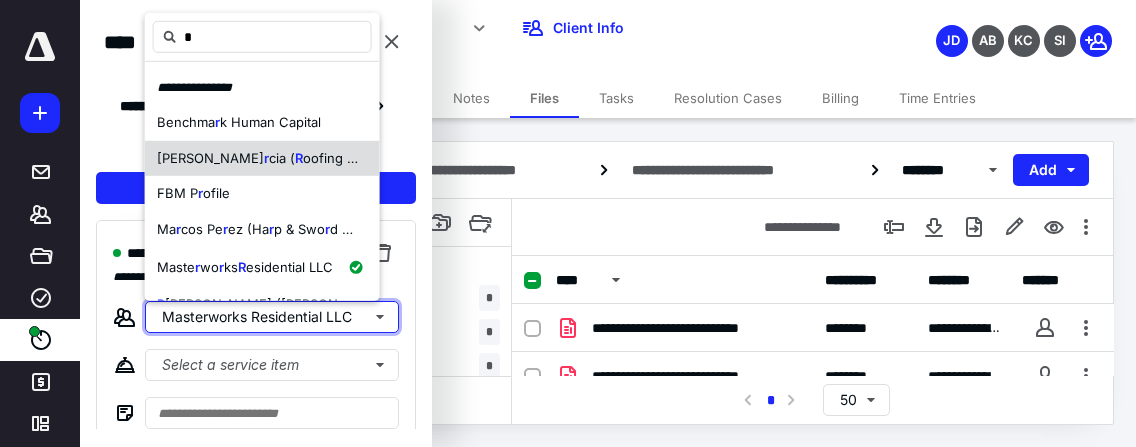 type 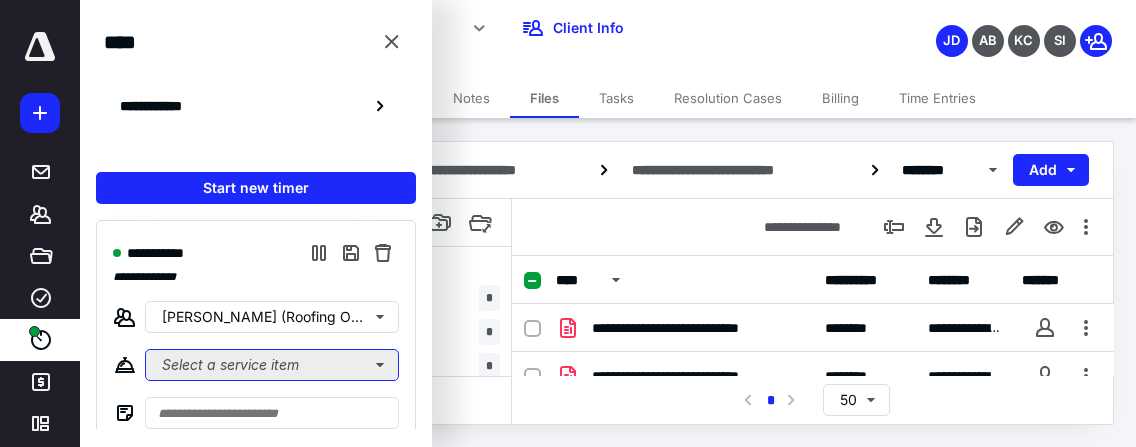 click on "Select a service item" at bounding box center [272, 365] 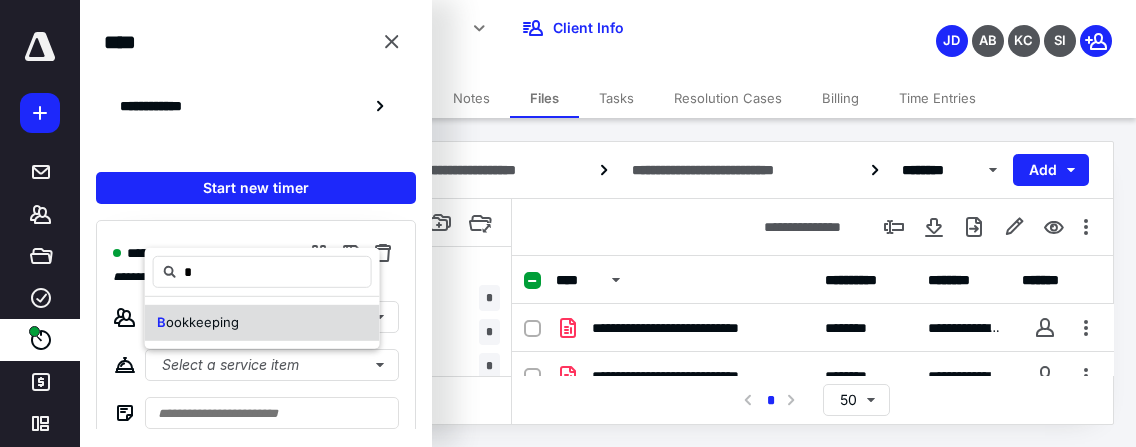 click on "ookkeeping" at bounding box center (202, 322) 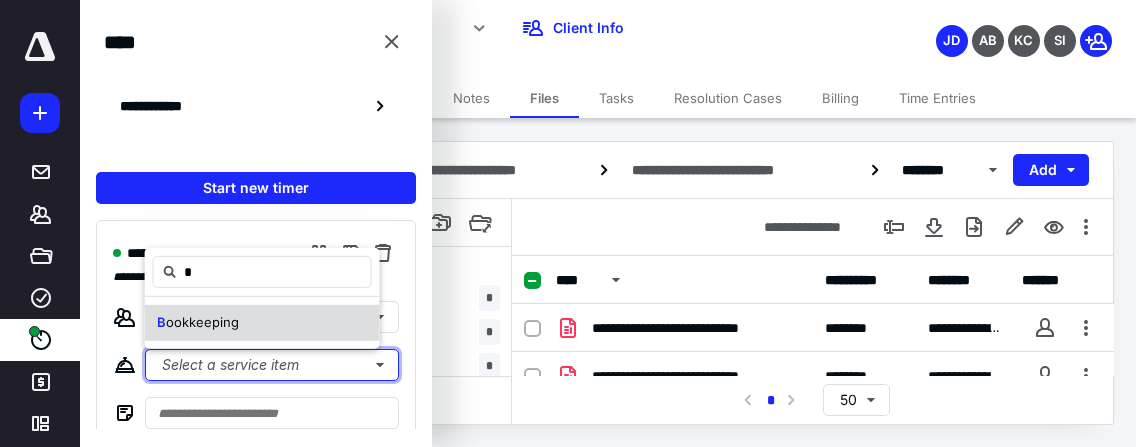 type 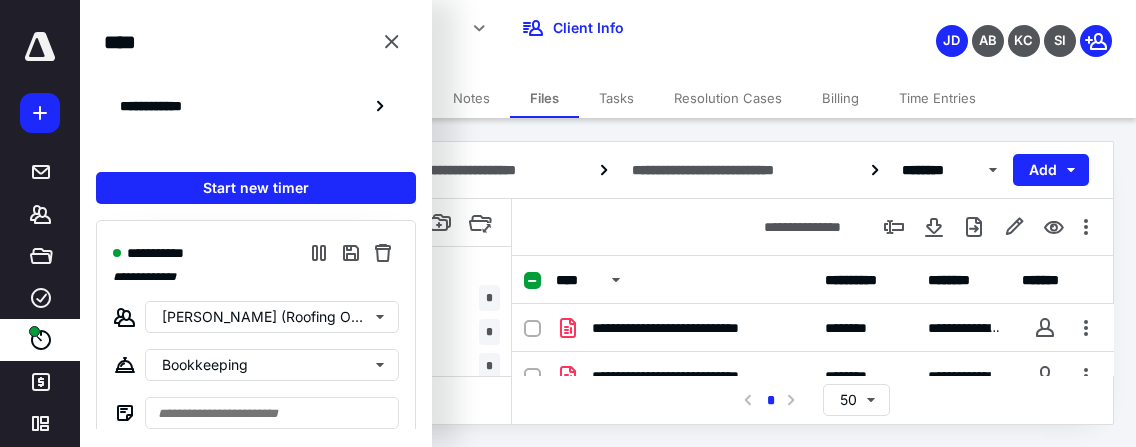 click on "**********" at bounding box center (473, 28) 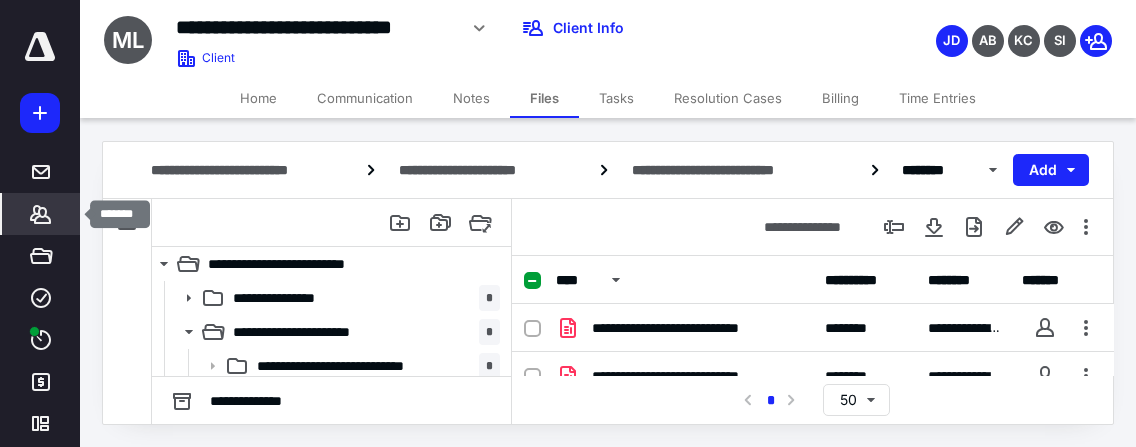 click on "*******" at bounding box center (41, 214) 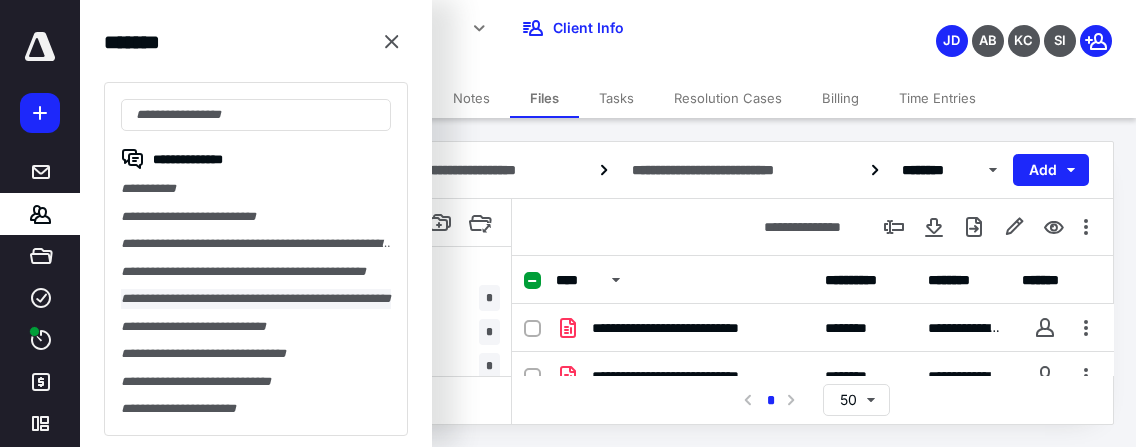 click on "**********" at bounding box center [256, 299] 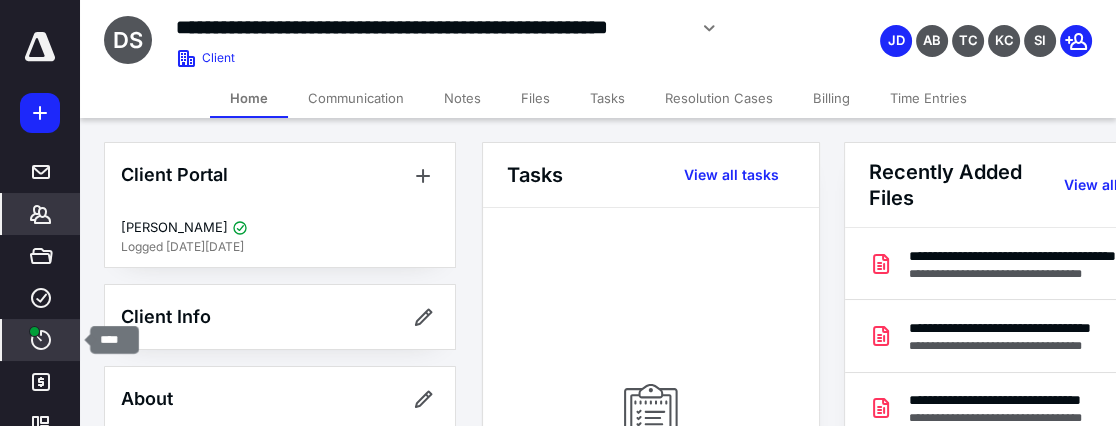 click 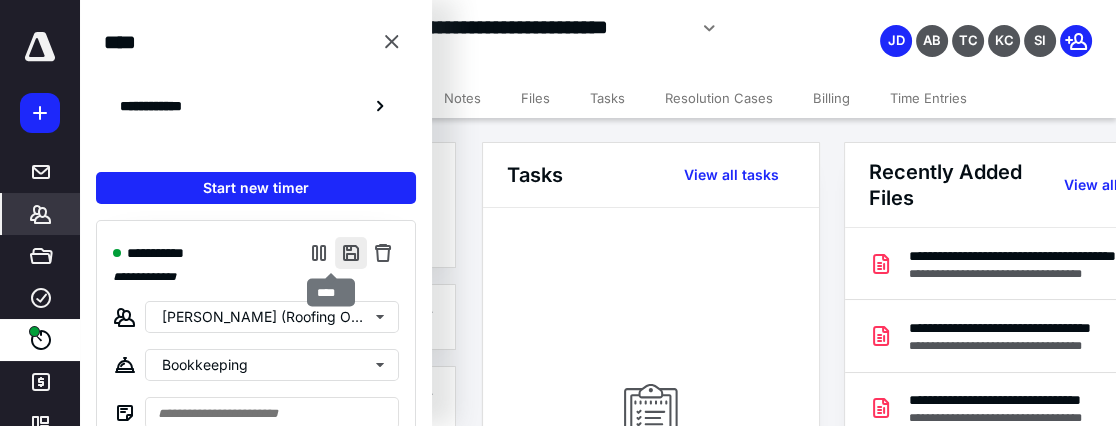 click at bounding box center [351, 253] 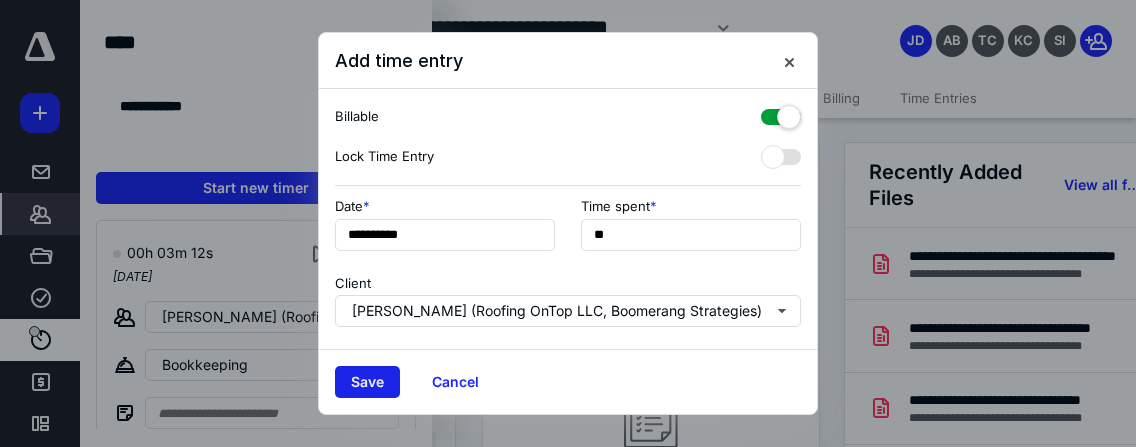 click on "Save" at bounding box center (367, 382) 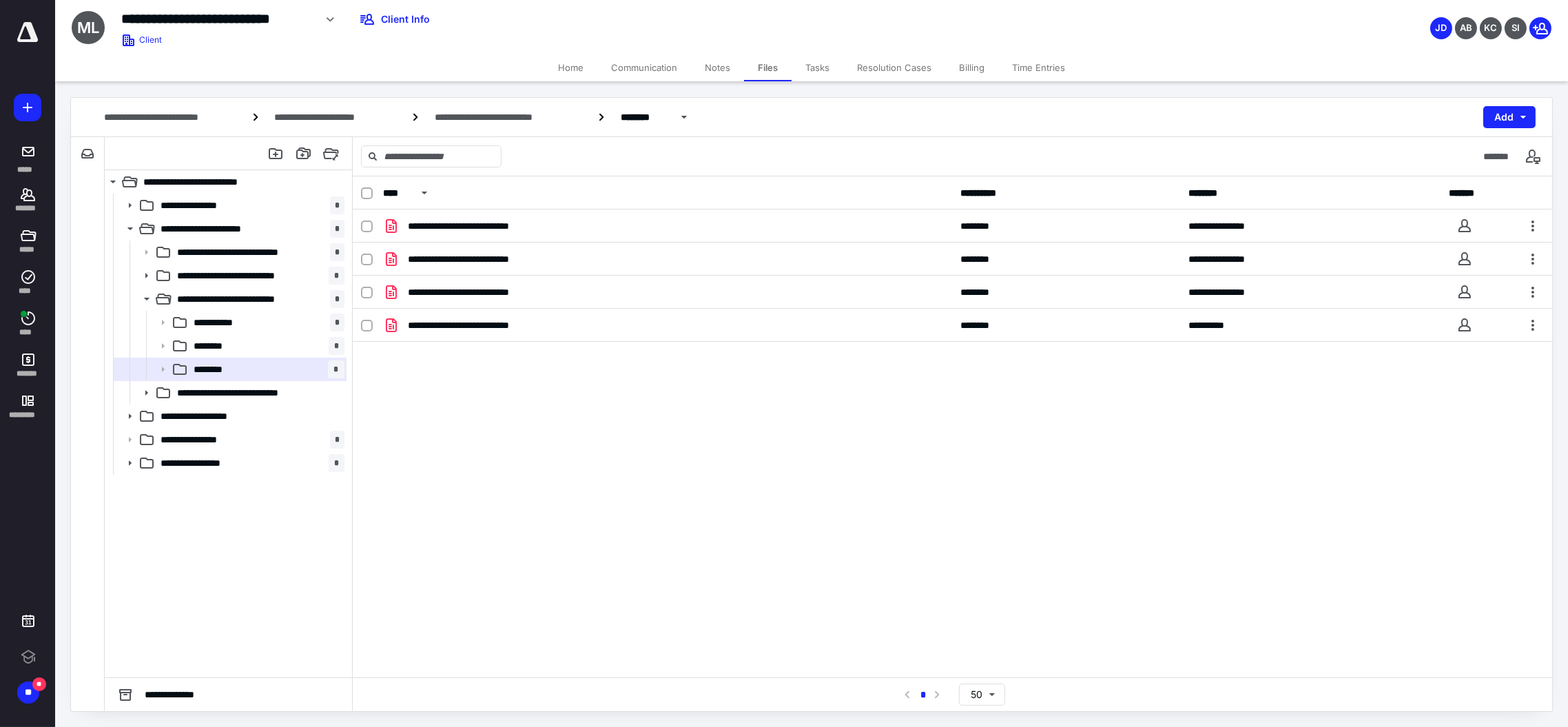scroll, scrollTop: 0, scrollLeft: 0, axis: both 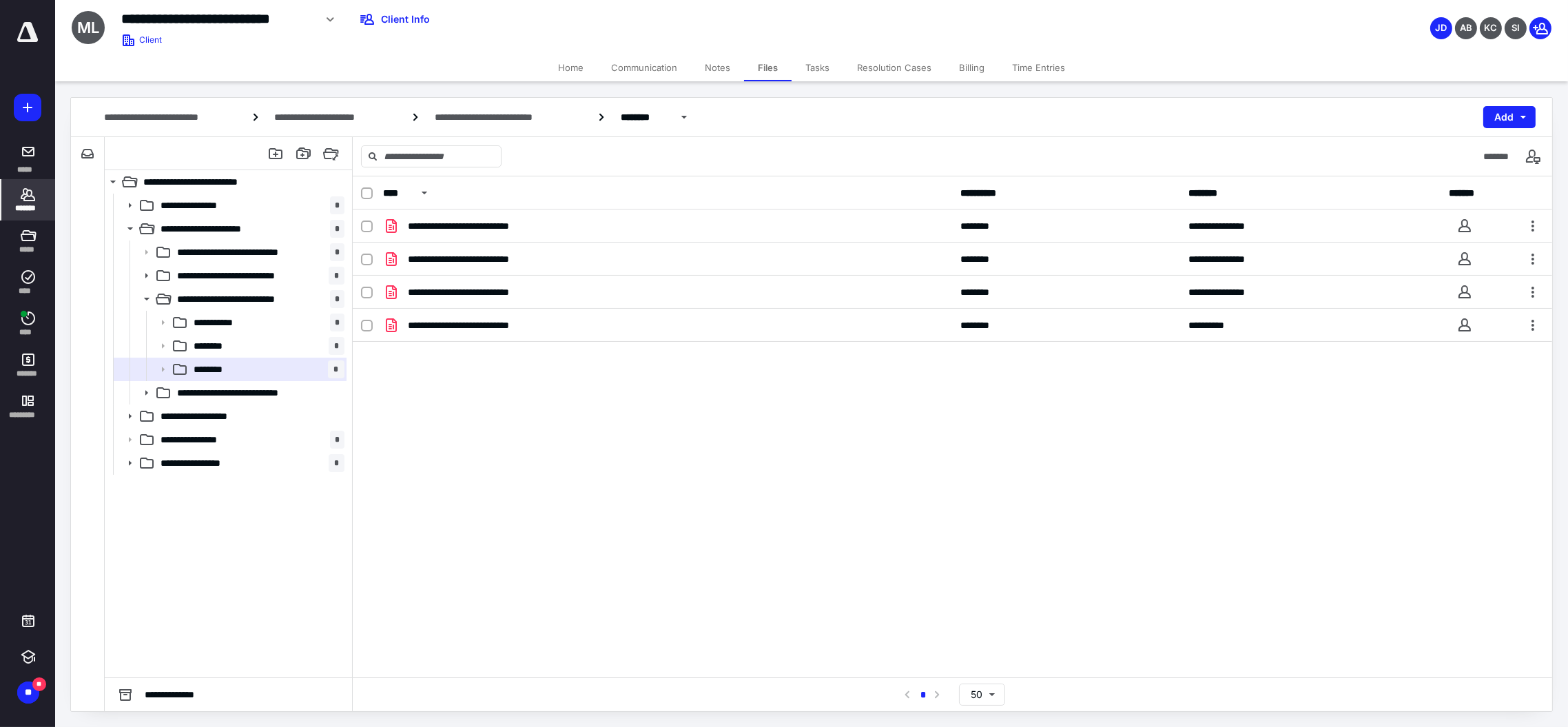 click on "*******" at bounding box center (28, 208) 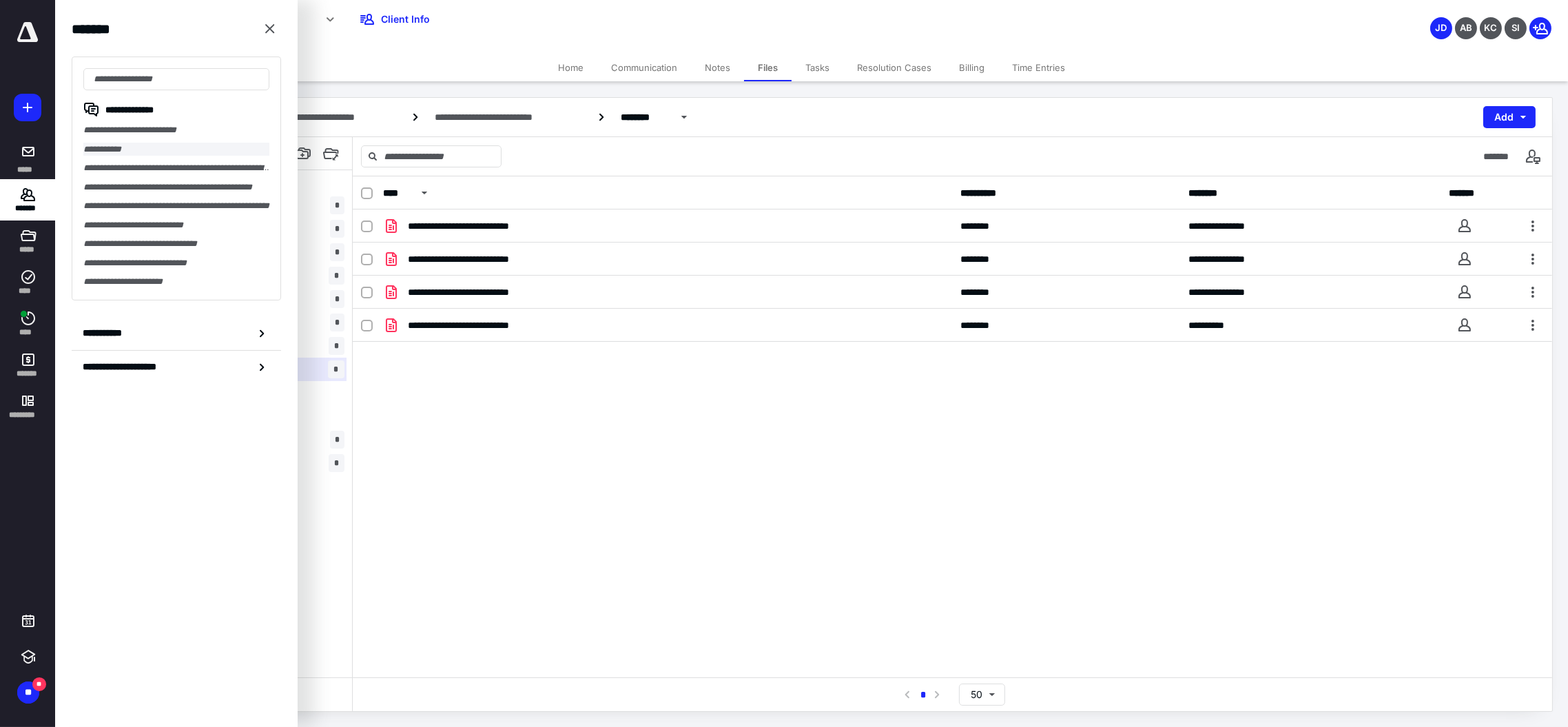 click on "**********" at bounding box center (176, 150) 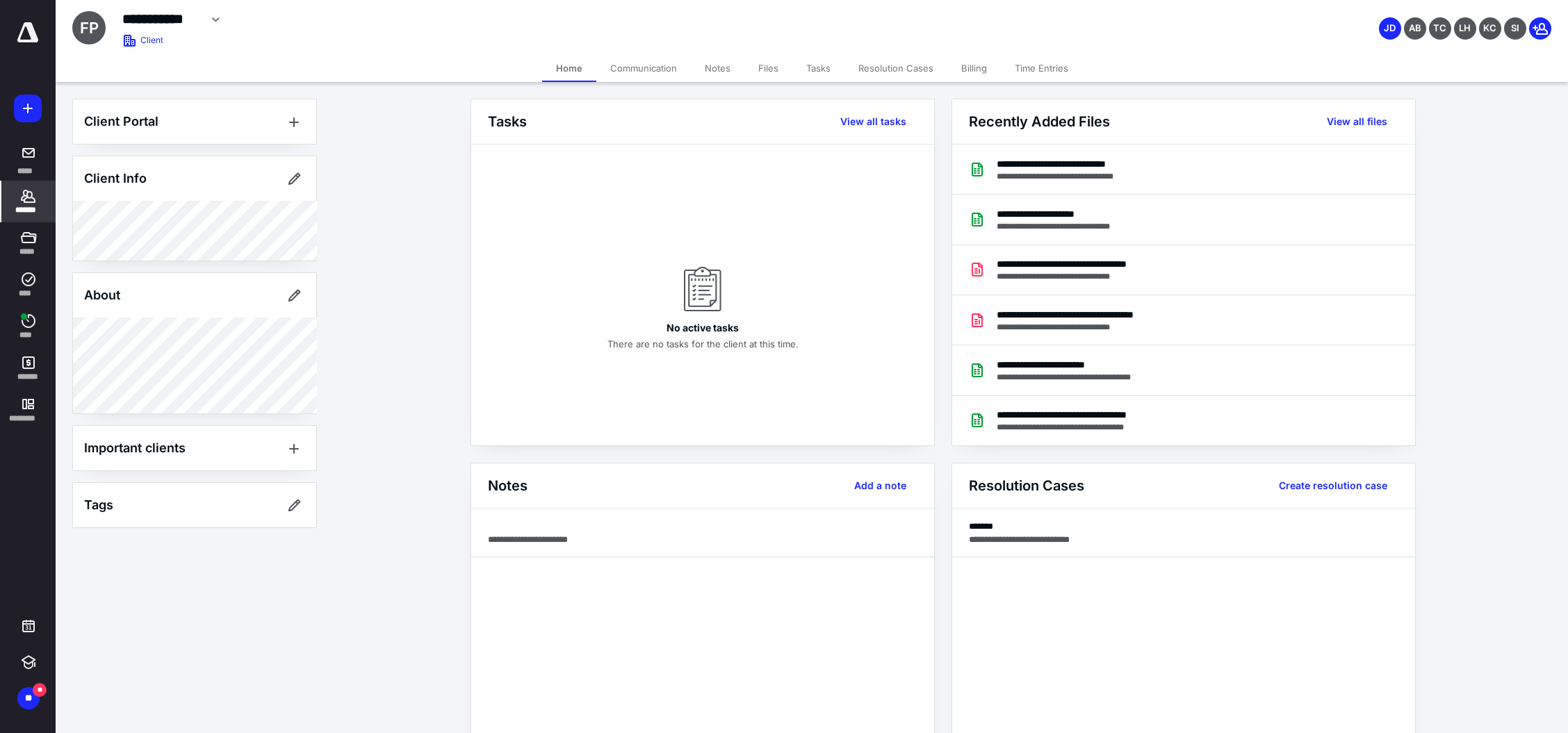 click on "Files" at bounding box center [768, 68] 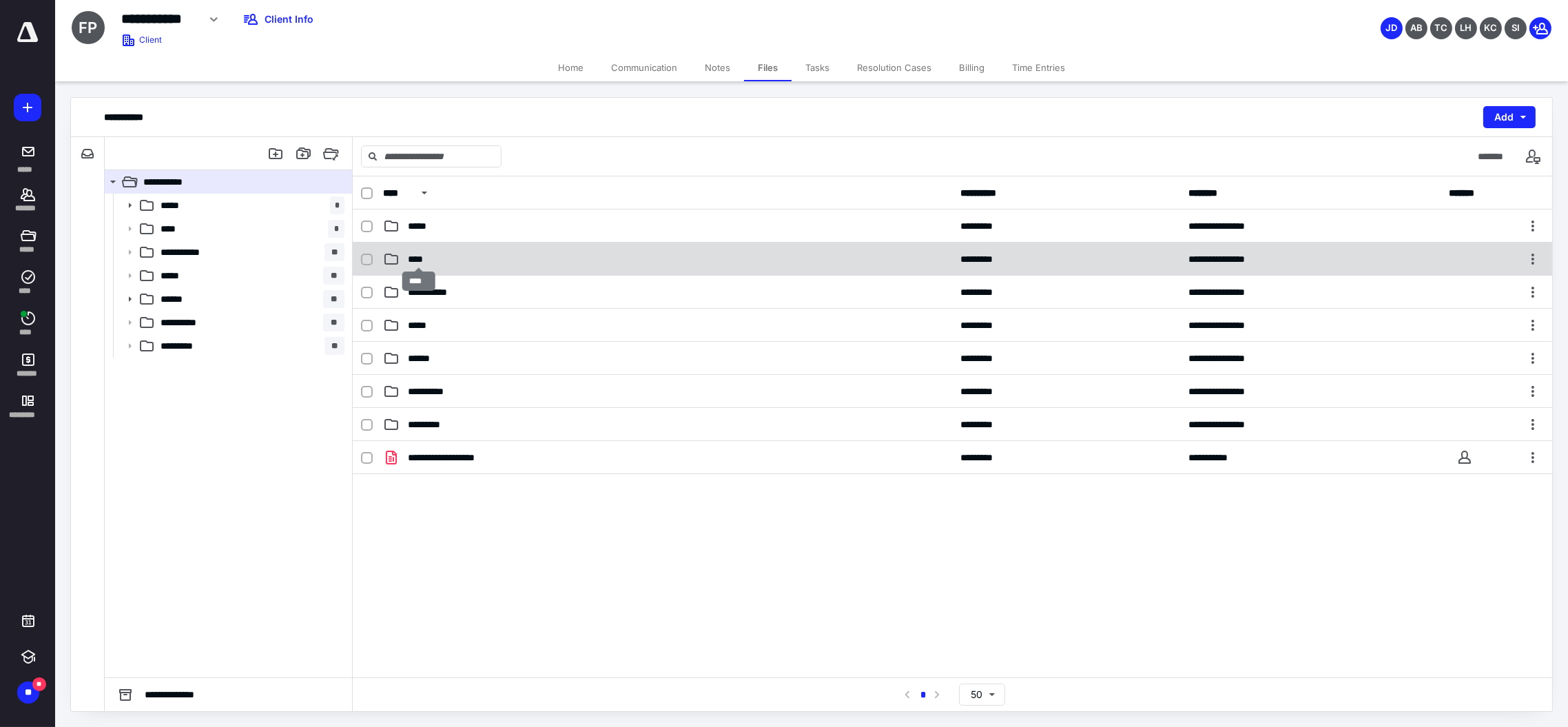 click on "****" at bounding box center [419, 259] 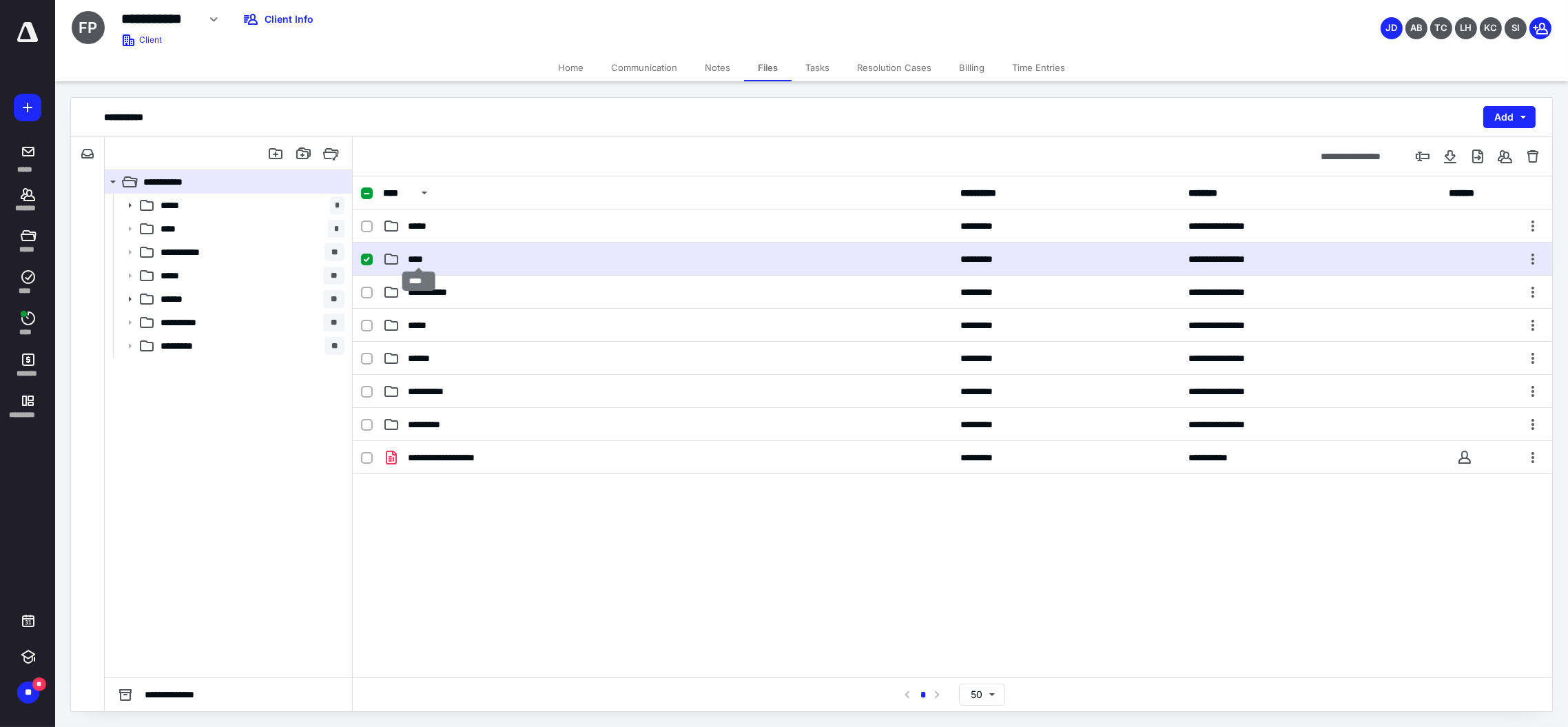 click on "****" at bounding box center [419, 259] 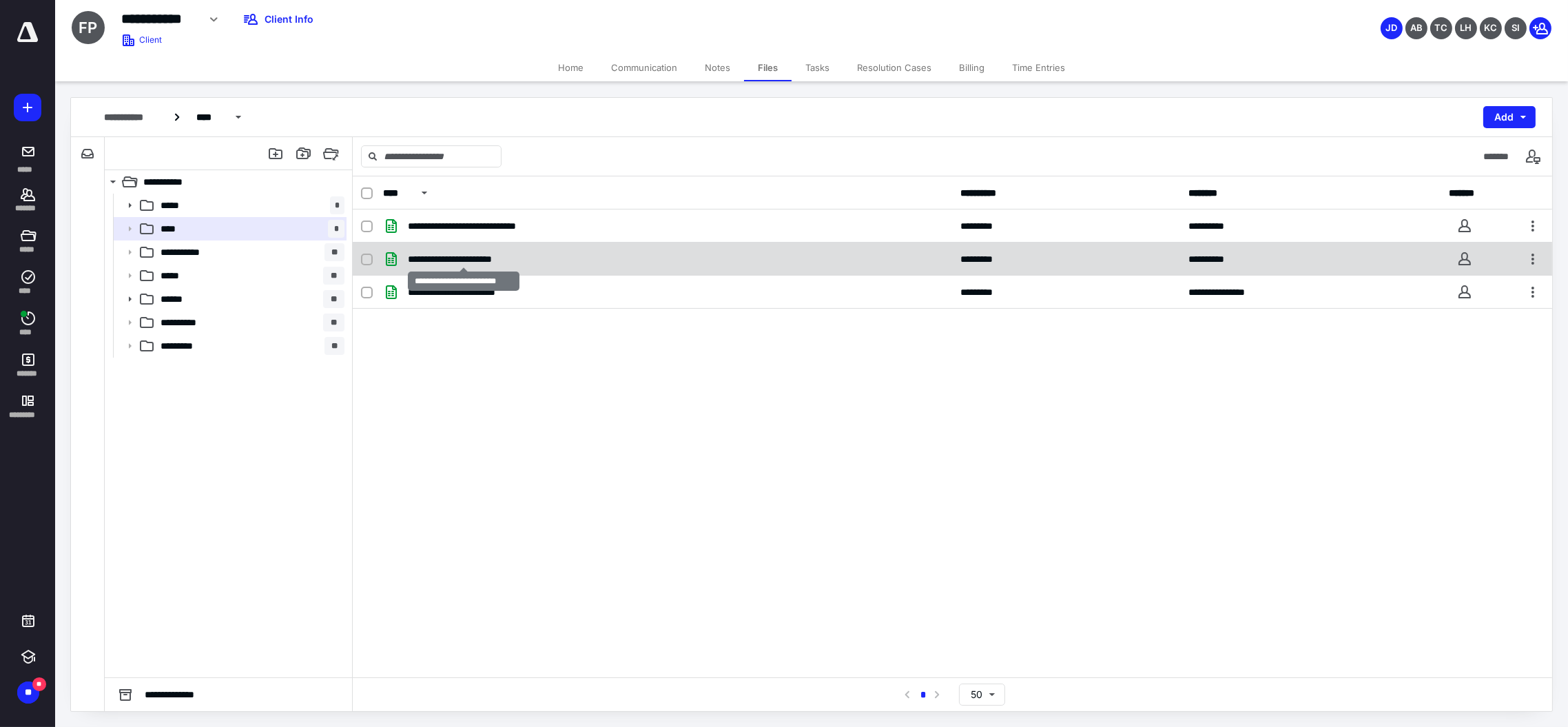 click on "**********" at bounding box center (464, 259) 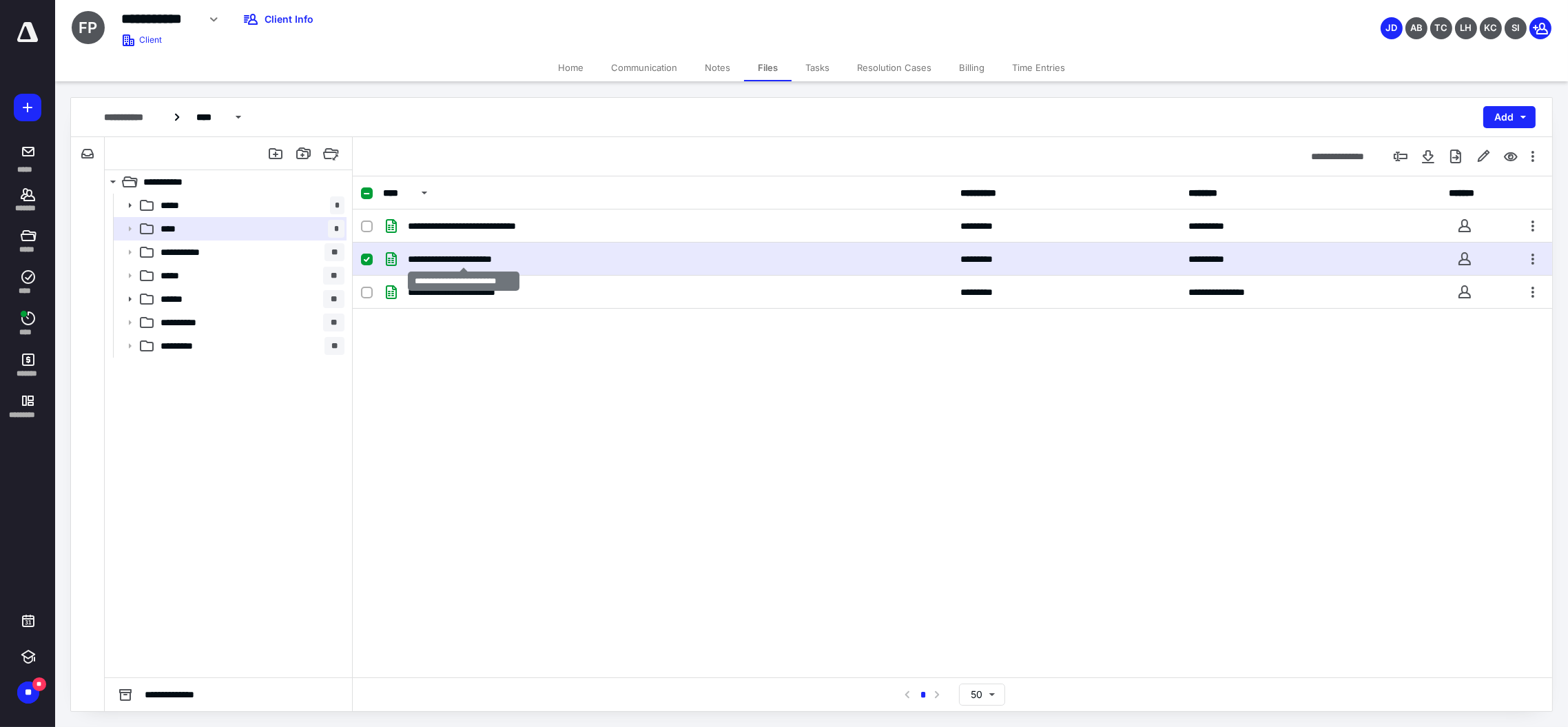 click on "**********" at bounding box center [464, 259] 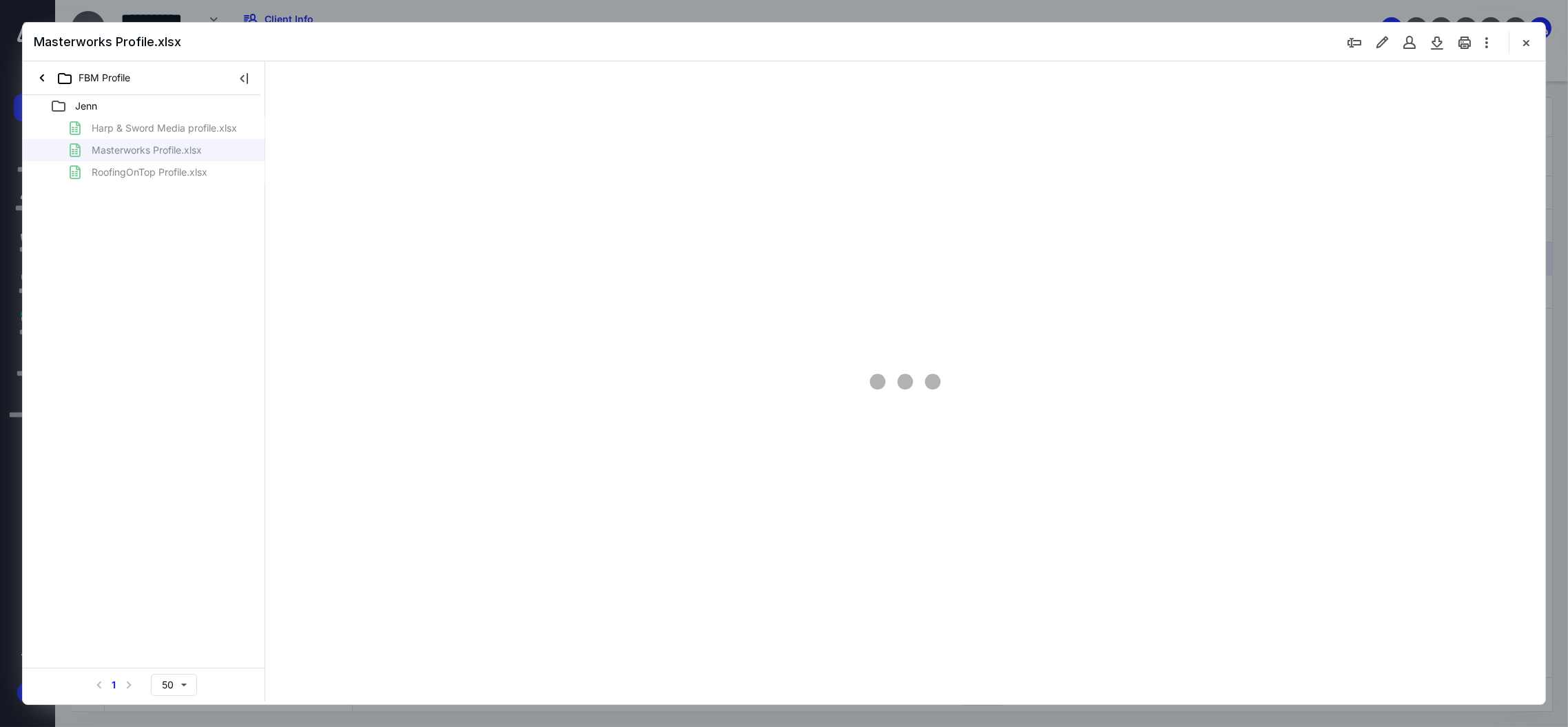 scroll, scrollTop: 0, scrollLeft: 0, axis: both 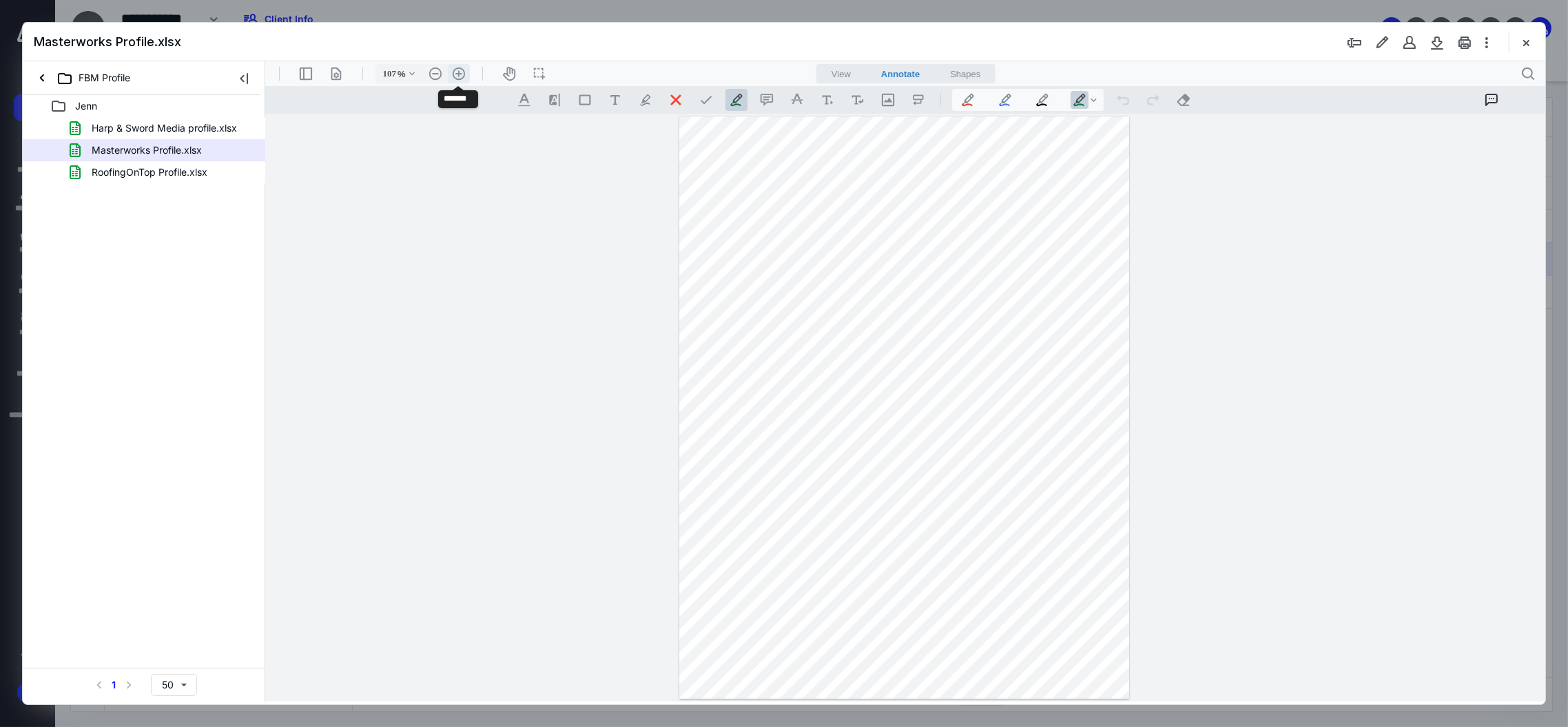 click on ".cls-1{fill:#abb0c4;} icon - header - zoom - in - line" at bounding box center (458, 74) 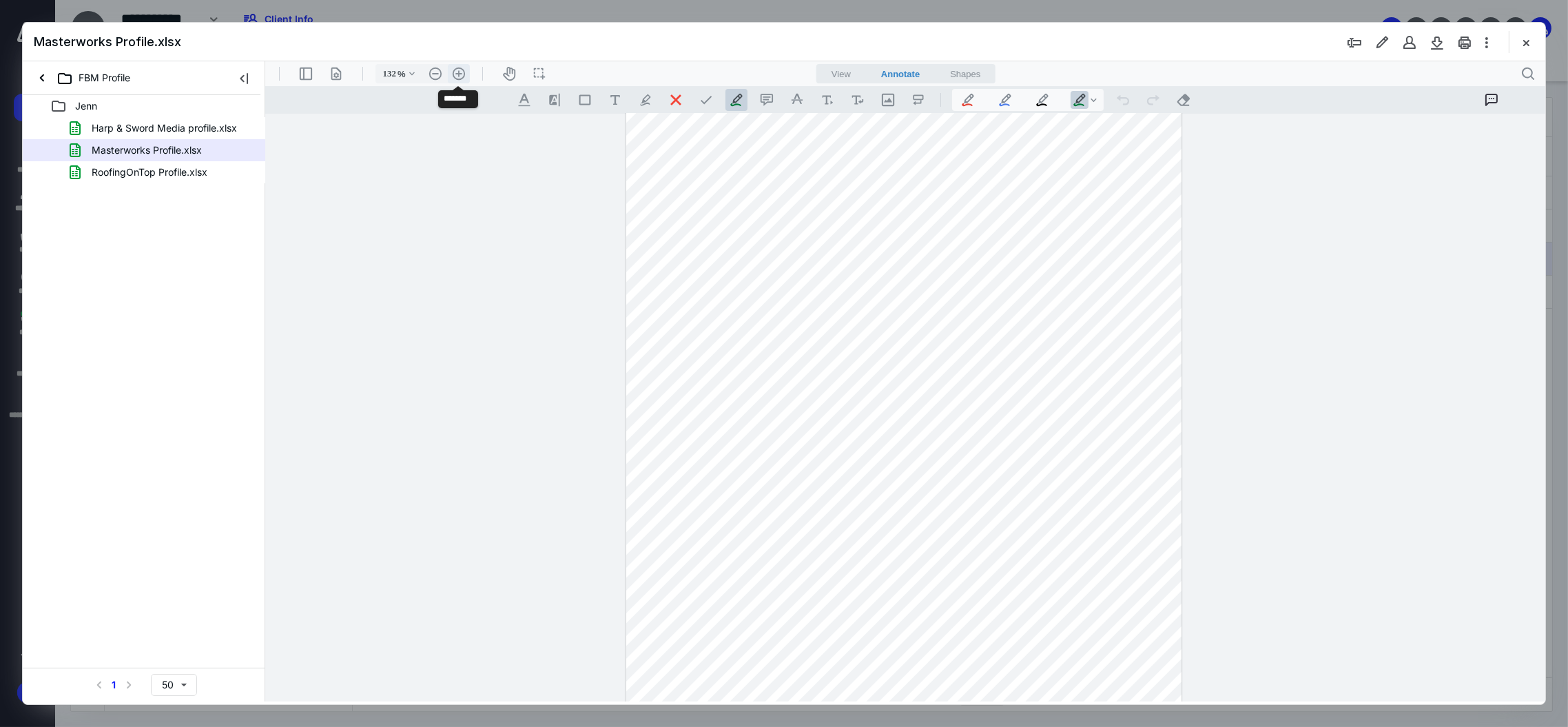 click on ".cls-1{fill:#abb0c4;} icon - header - zoom - in - line" at bounding box center [458, 74] 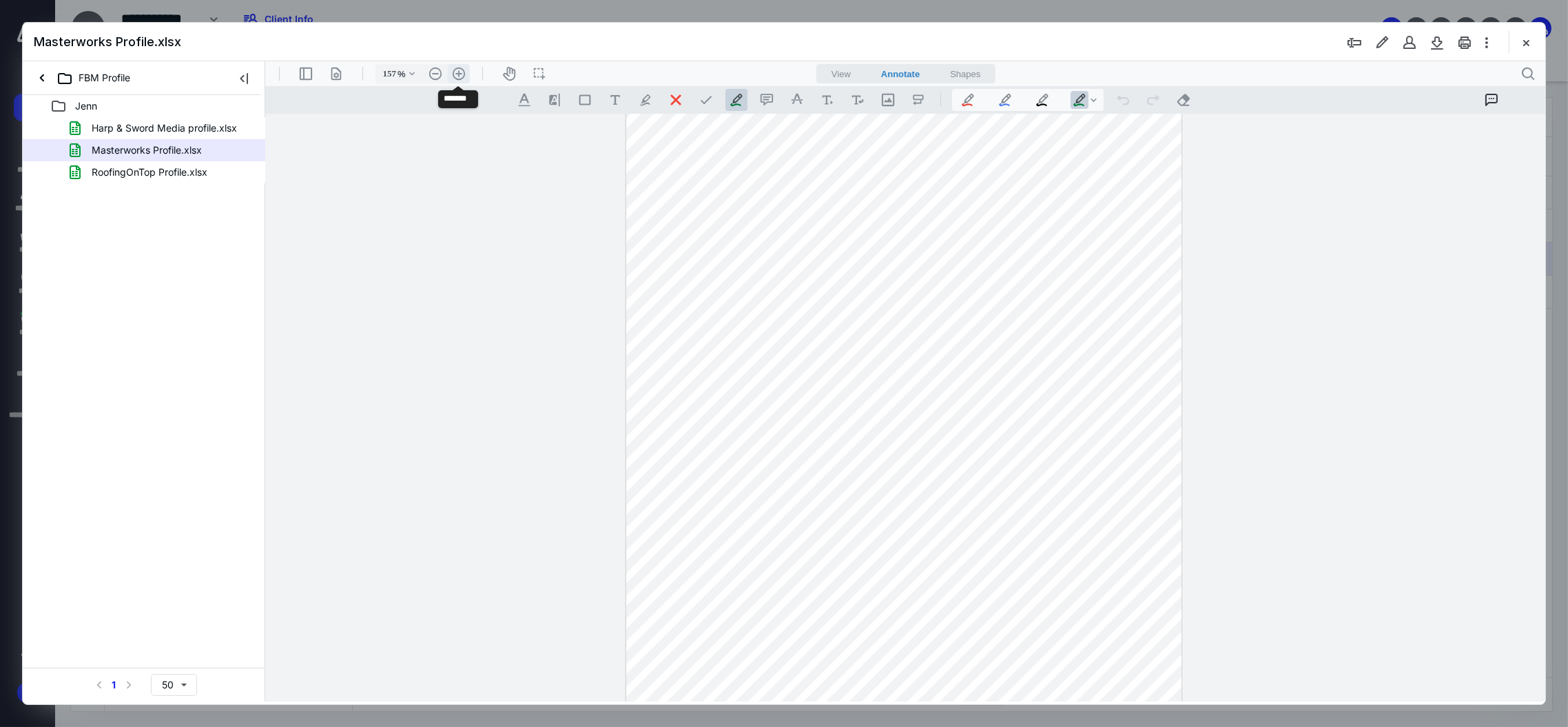 click on ".cls-1{fill:#abb0c4;} icon - header - zoom - in - line" at bounding box center [458, 74] 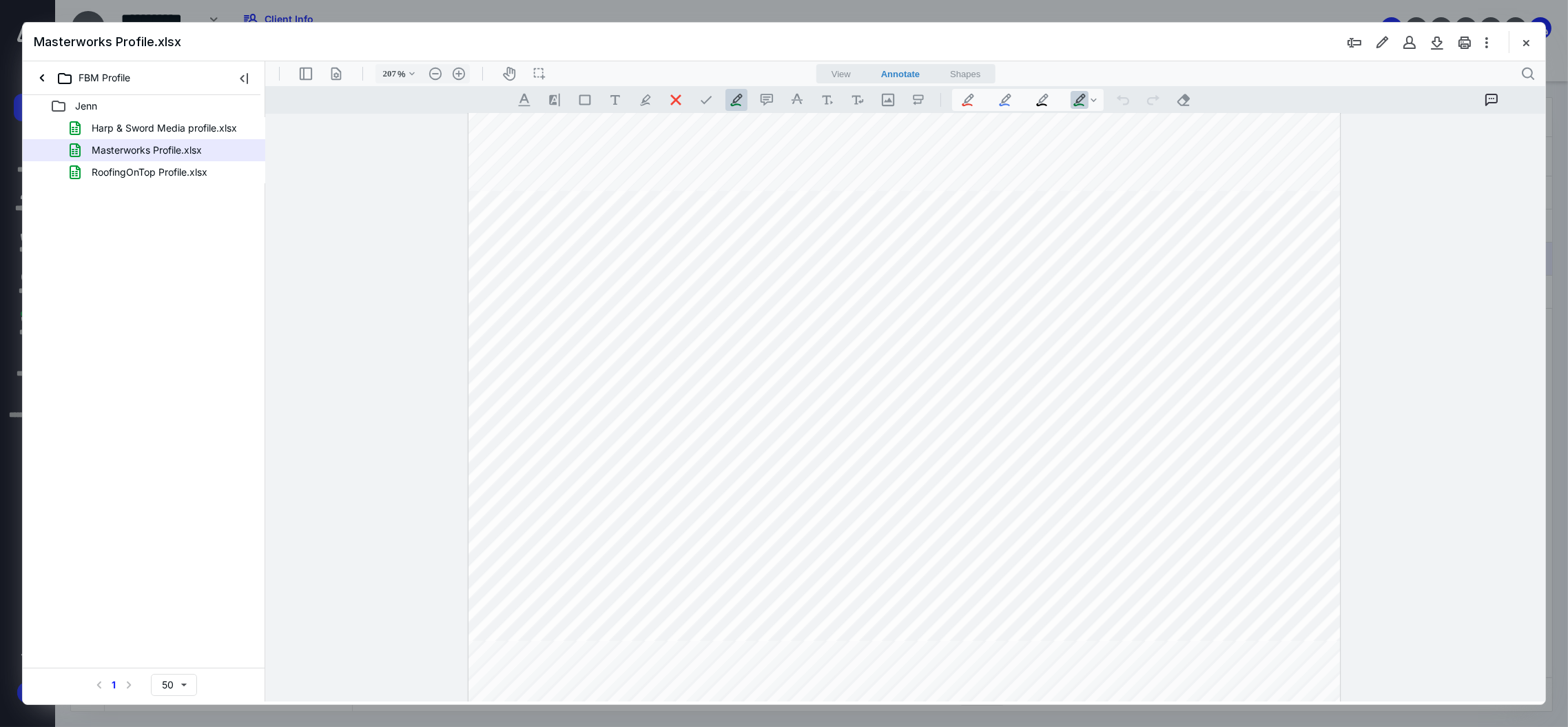 scroll, scrollTop: 0, scrollLeft: 0, axis: both 